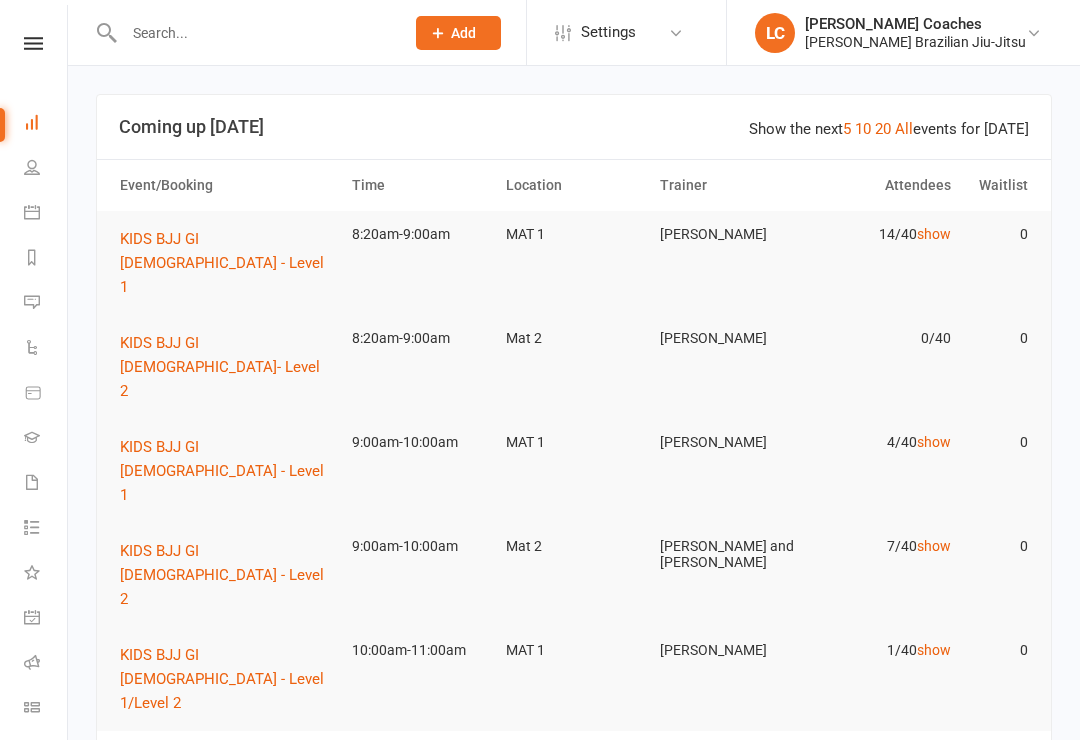scroll, scrollTop: 0, scrollLeft: 0, axis: both 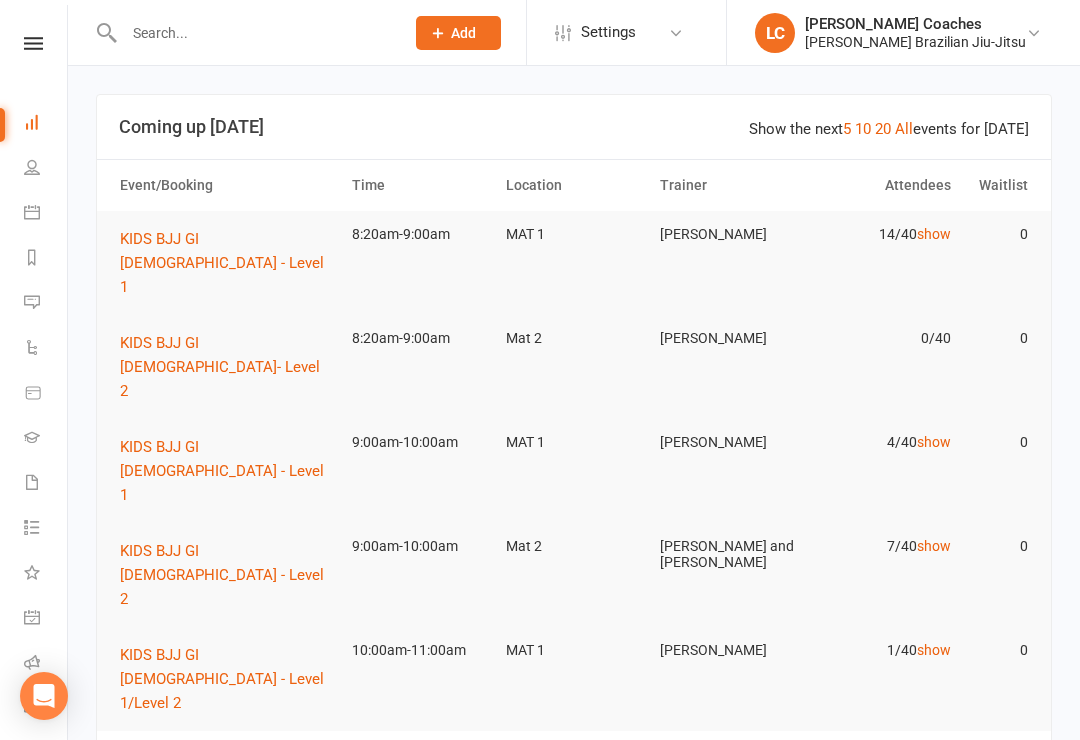 click on "14/40  show" at bounding box center [882, 234] 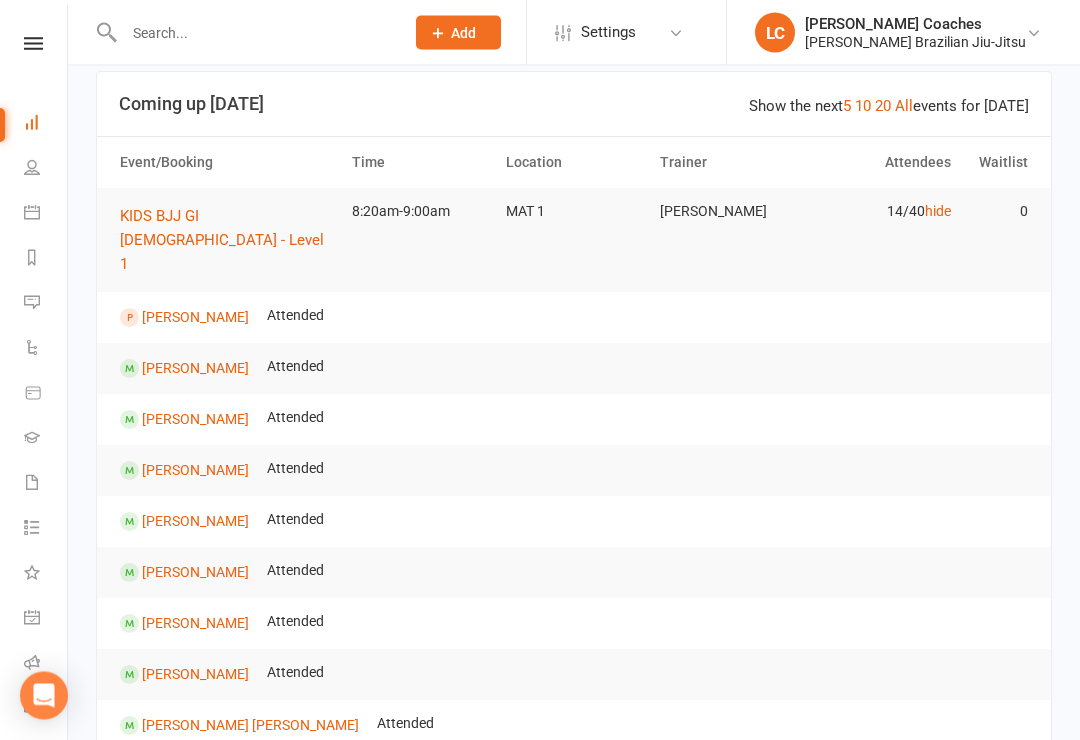 click on "hide" at bounding box center [938, 212] 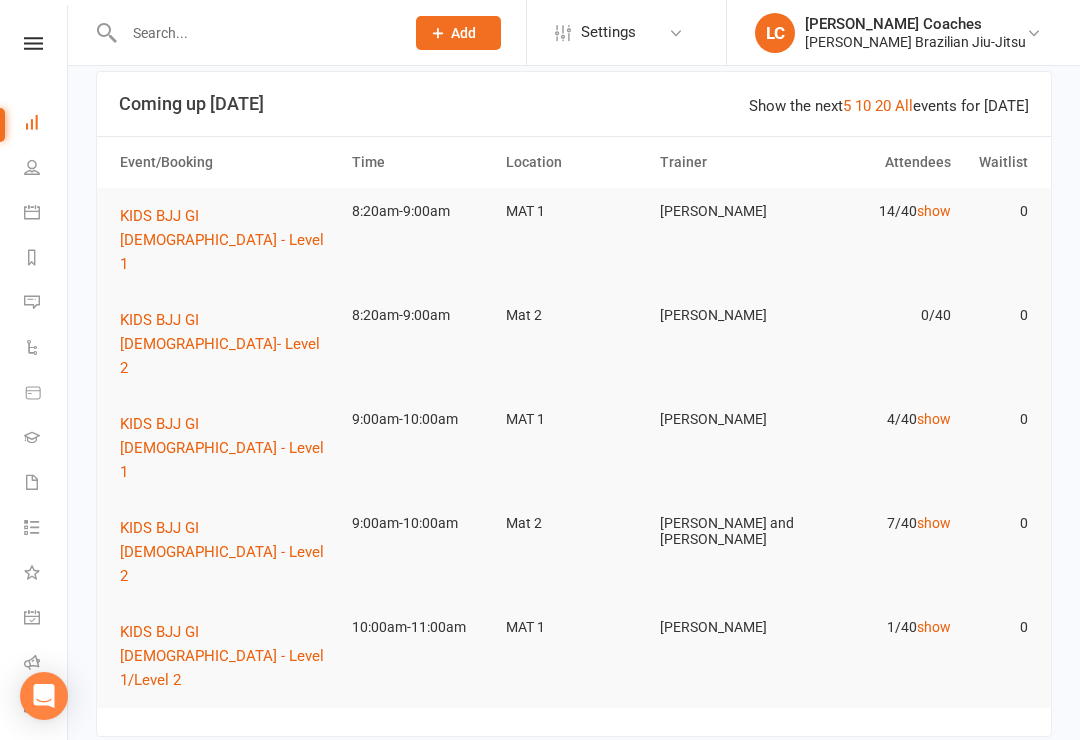 click on "Roll call kiosk mode" 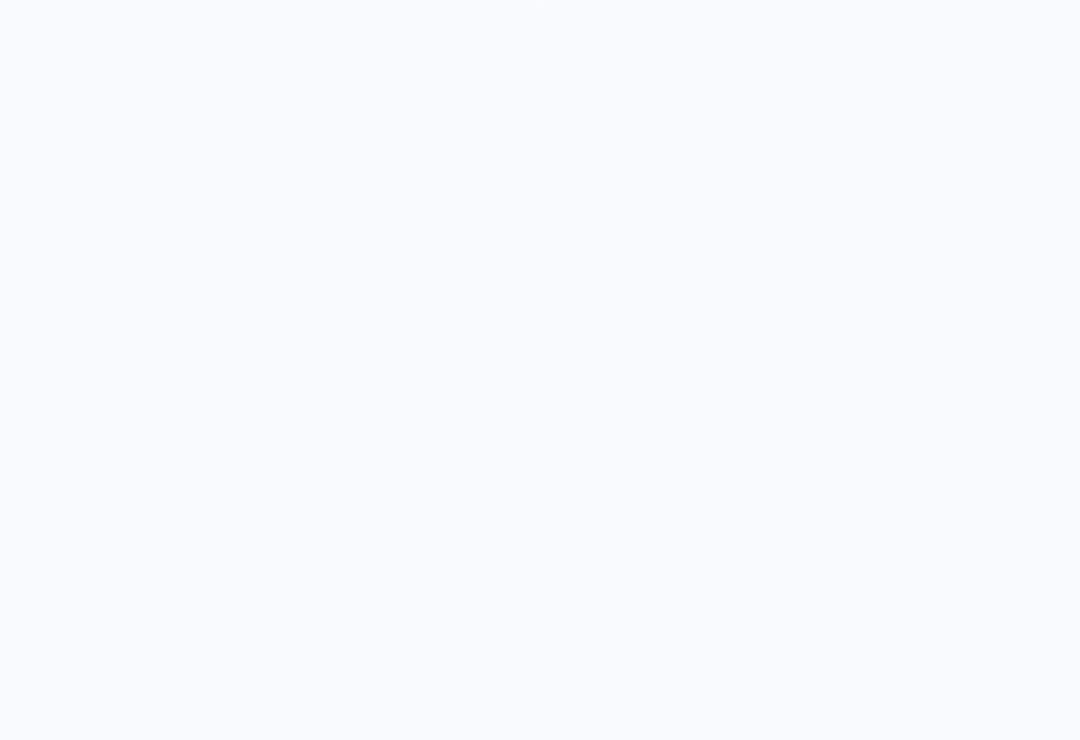 scroll, scrollTop: 0, scrollLeft: 0, axis: both 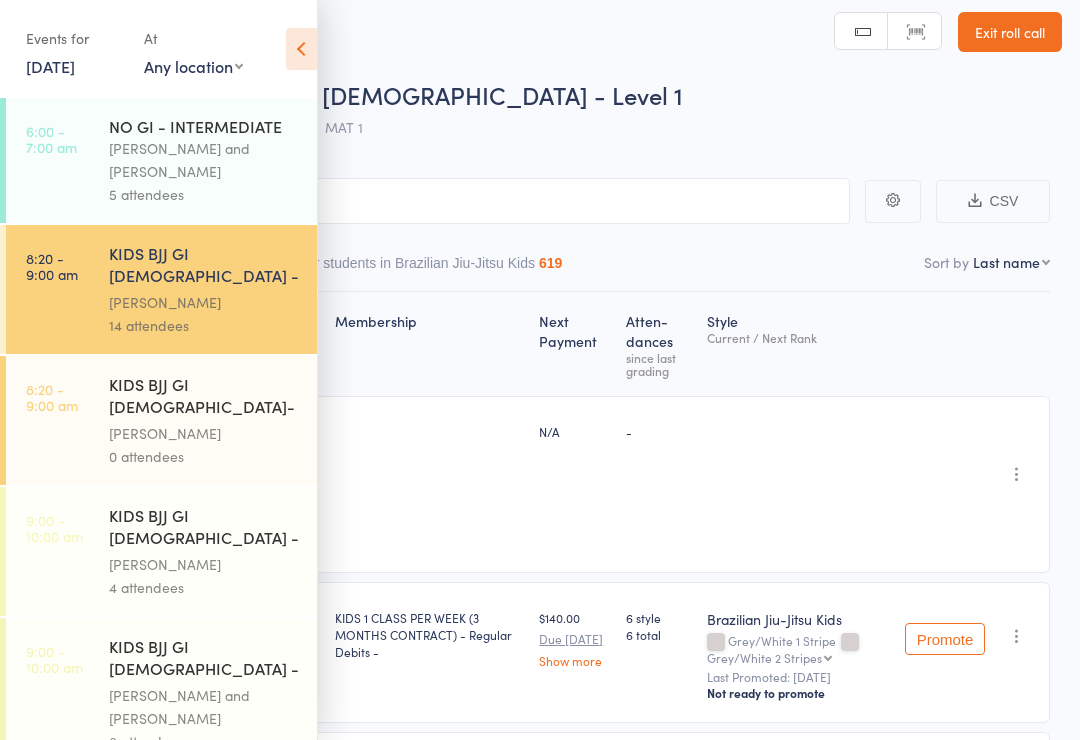 click on "8:20 - 9:00 am KIDS BJJ GI 3-5yo - Level 1 Matheus Bohrer 14 attendees" at bounding box center (161, 289) 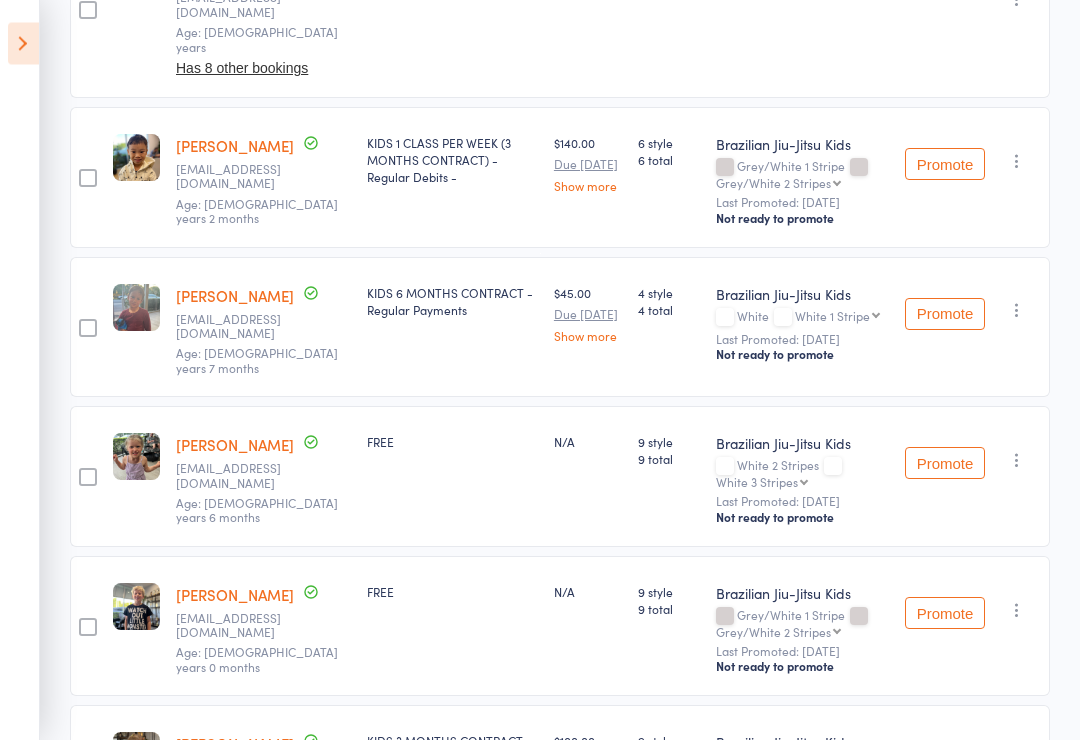 scroll, scrollTop: 489, scrollLeft: 0, axis: vertical 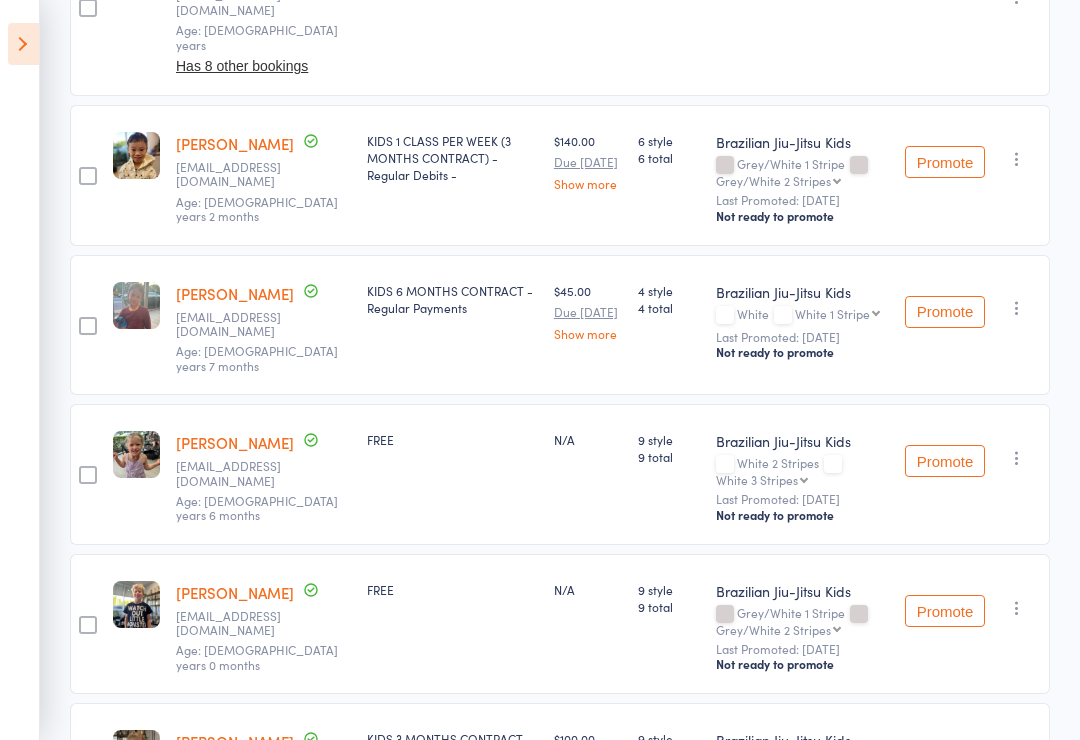 click on "[PERSON_NAME]" at bounding box center (235, 293) 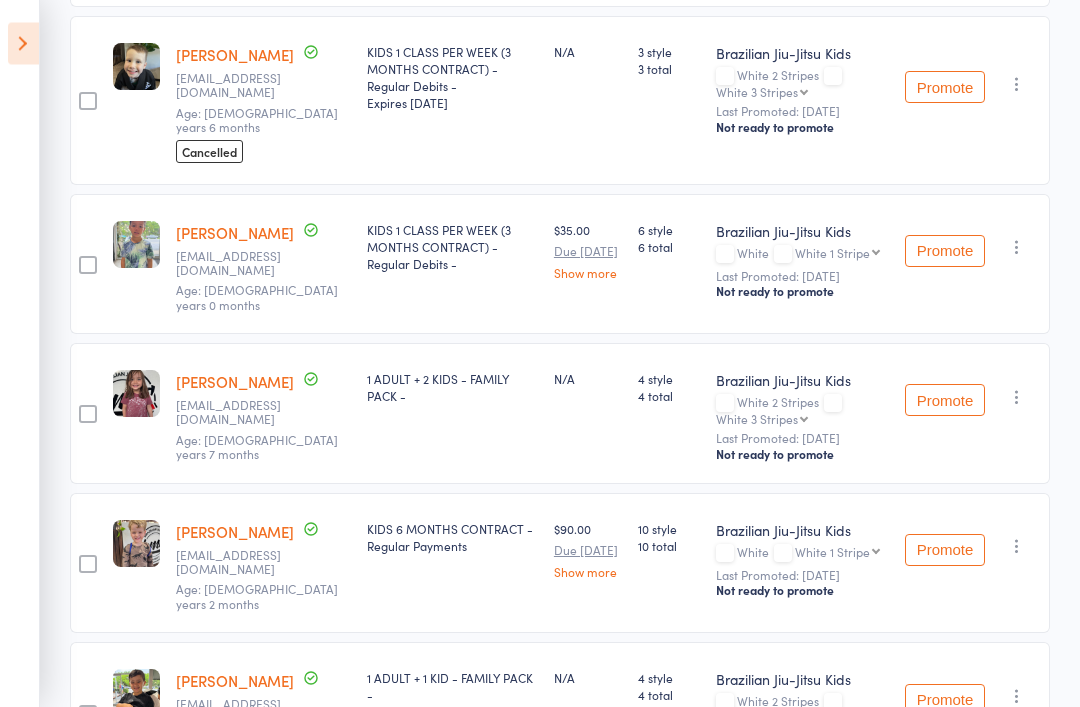 scroll, scrollTop: 1811, scrollLeft: 0, axis: vertical 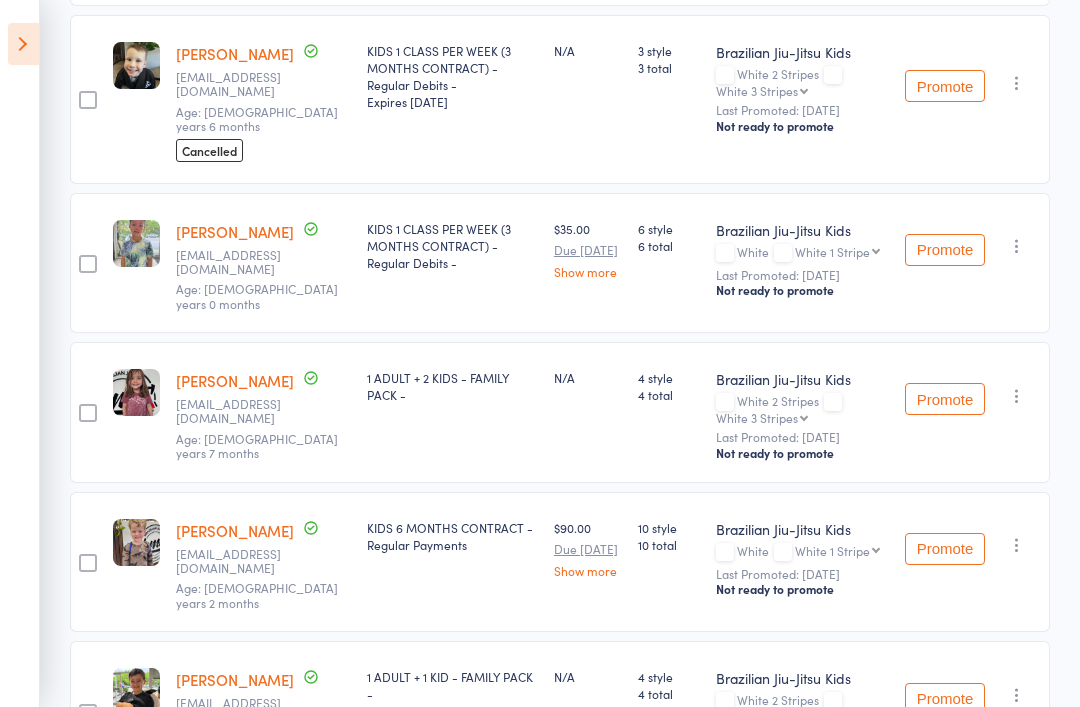click at bounding box center (1017, 545) 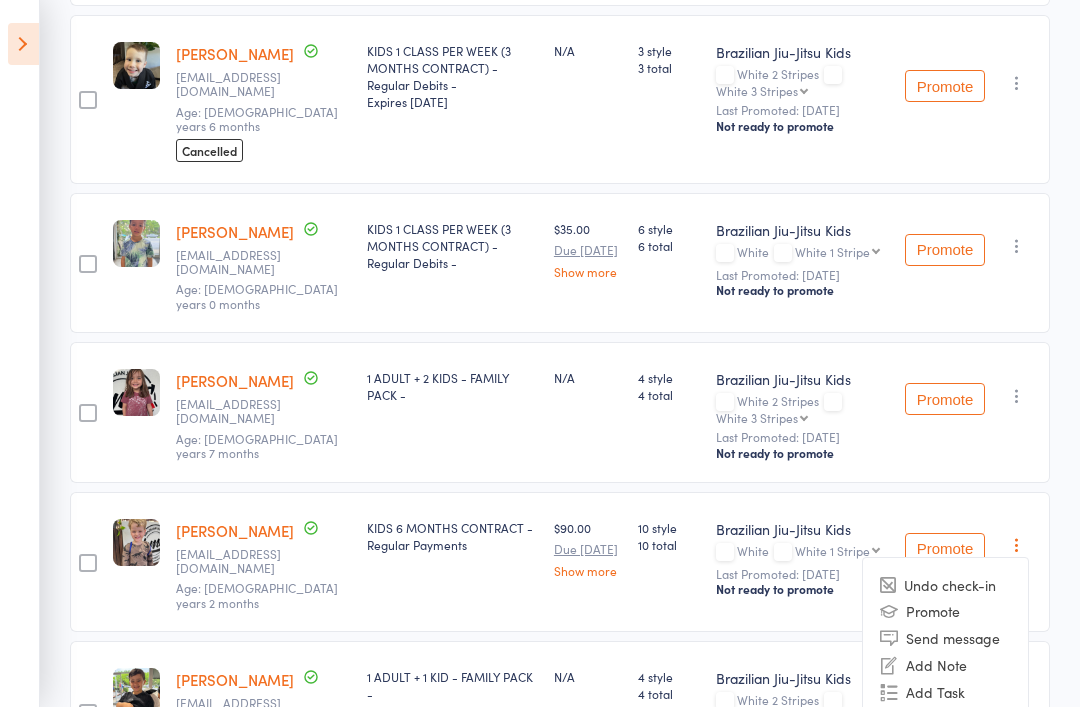 click on "Brazilian Jiu-Jitsu Kids White  White 1 Stripe  White 1 Stripe White 2 Stripes White 3 Stripes White 4 Stripes Grey/White Grey/White 1 Stripe Grey/White 2 Stripes Grey/White 3 Stripes Grey/White 4 Stripes Grey Grey 1 Stripe Grey 2 Stripes Grey 3 Stripes Grey 4 Stripes Grey/Black Grey/Black 1 Stripe Grey/Black 2 Stripes Grey/Black 3 Stripes Grey/Black 4 Stripes Yellow/White Yellow/White 1Stripe Yellow/White 2 Stripes Yellow/White 3 Stripe Yellow/White 4 Stripes Yellow Yellow 1 Stripe Yellow 2 Stripe Yellow 3 Stripes Yellow 4 Stripes Yellow/Black Yellow/Black 1 Stripe Yellow/Black 2 Stripes Yellow/Black 3 Stripes Yellow/Black 4 Stripes Orange/White Orange/White 1 Stripe Orange/White 2 Stripes Orange/White 3 Stripes Orange/White 4 Stripes Orange Orange 1 Stripe Orange 2 Stripes Orange 3 Stripes Orange 4 Stripes Orange/Black Orange/Black 1 Stripe Orange/Black 2 Stripes Orange/Black 3 Stripes Orange/Black 4 Stripes Green/White Green/ White 1 Stripe Green/White 2 Stripes Green/White 3 Stripes Green/White 4 Stripes" at bounding box center (802, 562) 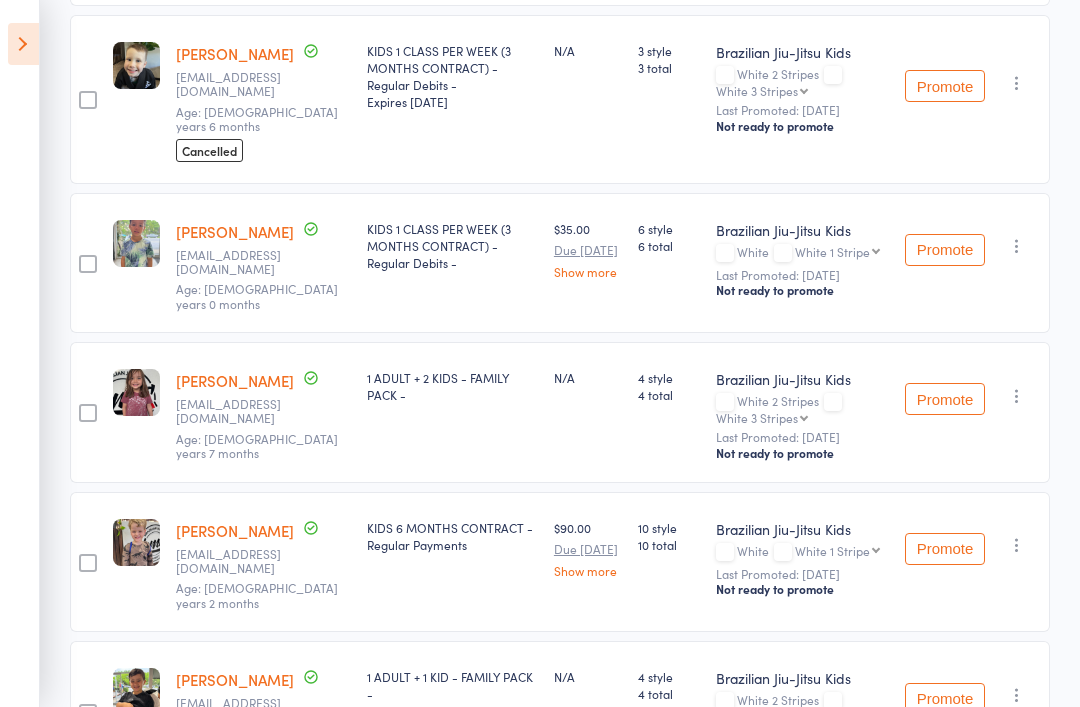 click on "White 1 Stripe White 2 Stripes White 3 Stripes White 4 Stripes Grey/White Grey/White 1 Stripe Grey/White 2 Stripes Grey/White 3 Stripes Grey/White 4 Stripes Grey Grey 1 Stripe Grey 2 Stripes Grey 3 Stripes Grey 4 Stripes Grey/Black Grey/Black 1 Stripe Grey/Black 2 Stripes Grey/Black 3 Stripes Grey/Black 4 Stripes Yellow/White Yellow/White 1Stripe Yellow/White 2 Stripes Yellow/White 3 Stripe Yellow/White 4 Stripes Yellow Yellow 1 Stripe Yellow 2 Stripe Yellow 3 Stripes Yellow 4 Stripes Yellow/Black Yellow/Black 1 Stripe Yellow/Black 2 Stripes Yellow/Black 3 Stripes Yellow/Black 4 Stripes Orange/White Orange/White 1 Stripe Orange/White 2 Stripes Orange/White 3 Stripes Orange/White 4 Stripes Orange Orange 1 Stripe Orange 2 Stripes Orange 3 Stripes Orange 4 Stripes Orange/Black Orange/Black 1 Stripe Orange/Black 2 Stripes Orange/Black 3 Stripes Orange/Black 4 Stripes Green/White Green/ White 1 Stripe Green/White 2 Stripes Green/White 3 Stripes Green/White 4 Stripes Green Green 1 Stripe Green 2 Stripes Green/Black" at bounding box center [837, 550] 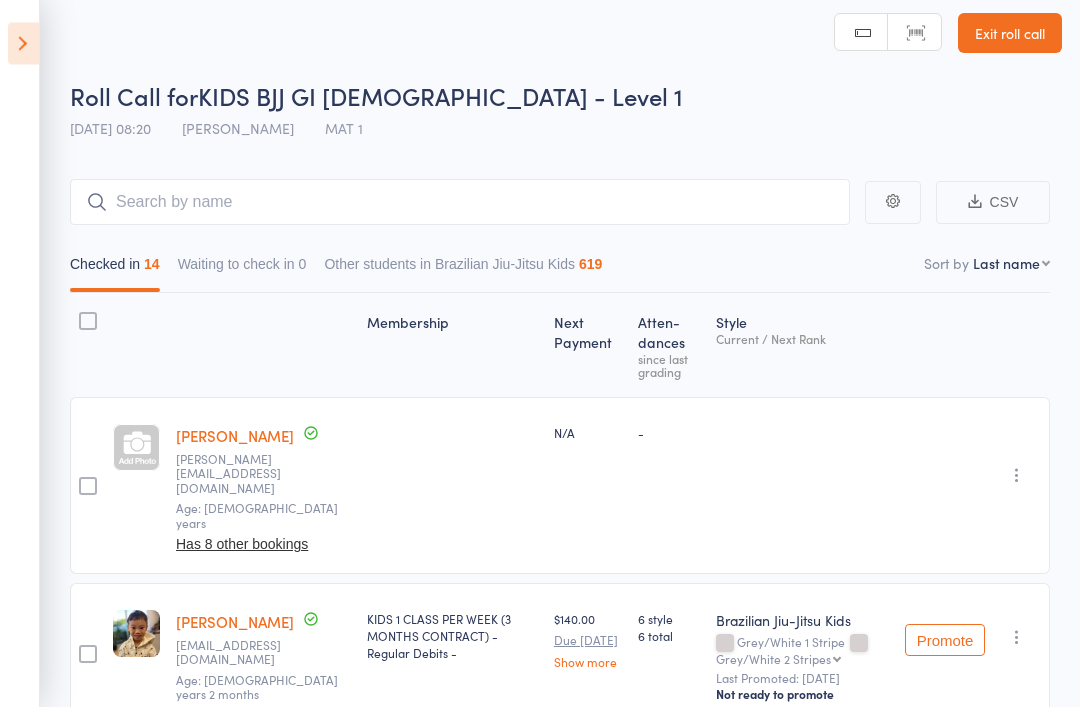 scroll, scrollTop: 0, scrollLeft: 0, axis: both 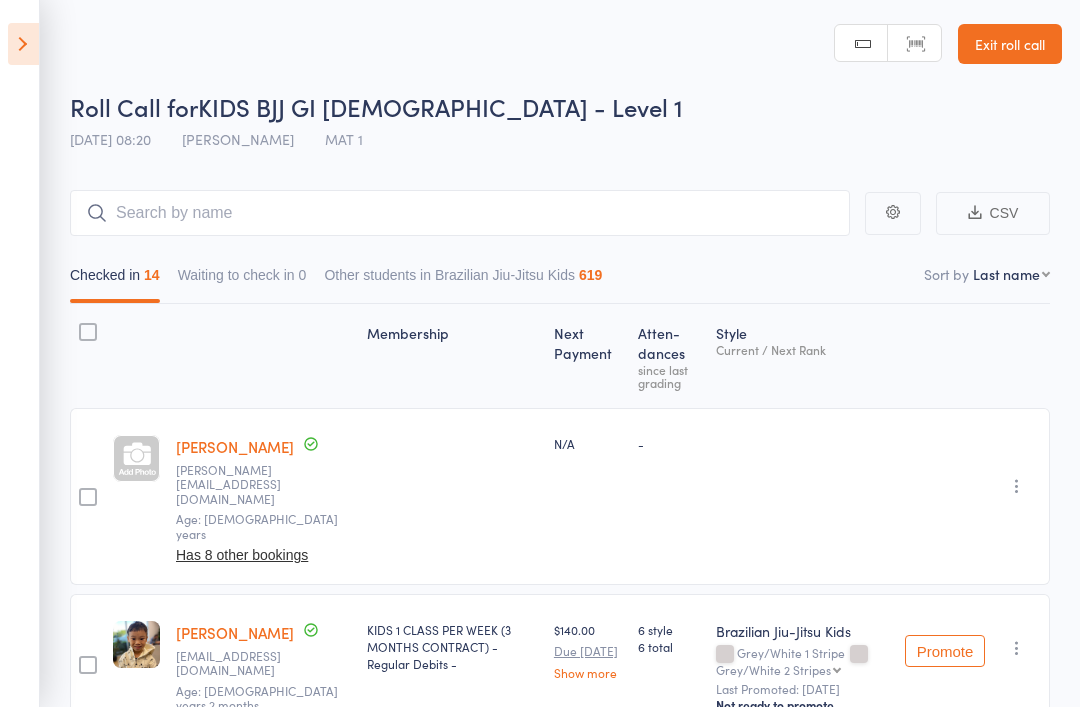 click at bounding box center (23, 44) 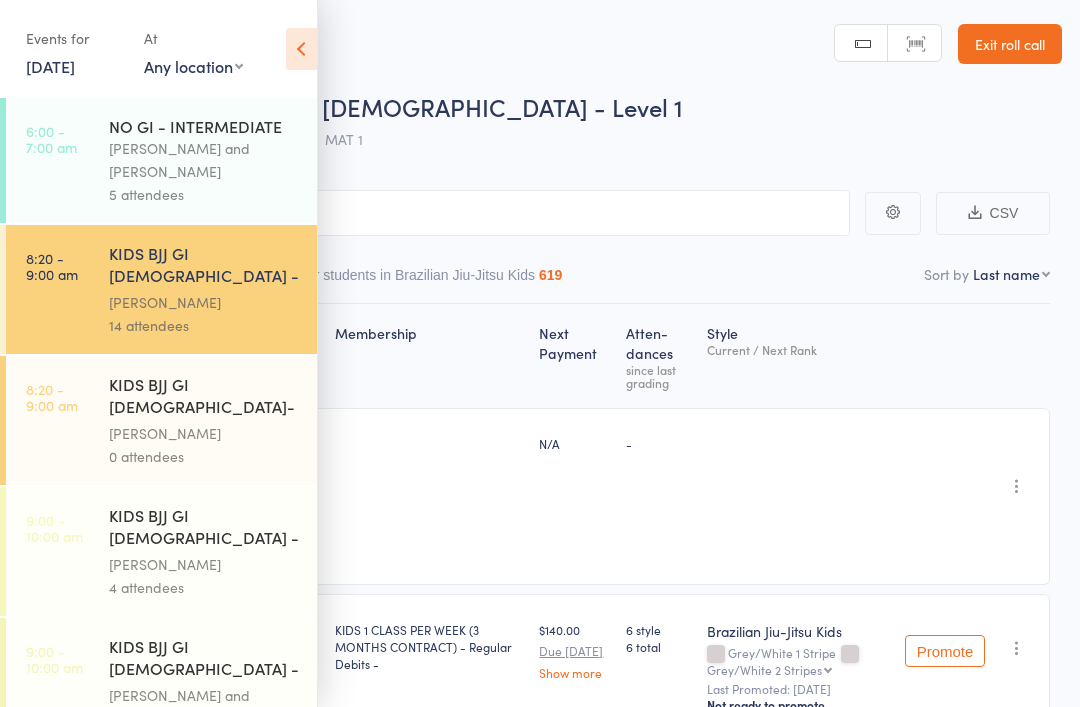 click on "Roll Call for  KIDS BJJ GI [DEMOGRAPHIC_DATA] - Level 1" at bounding box center [566, 106] 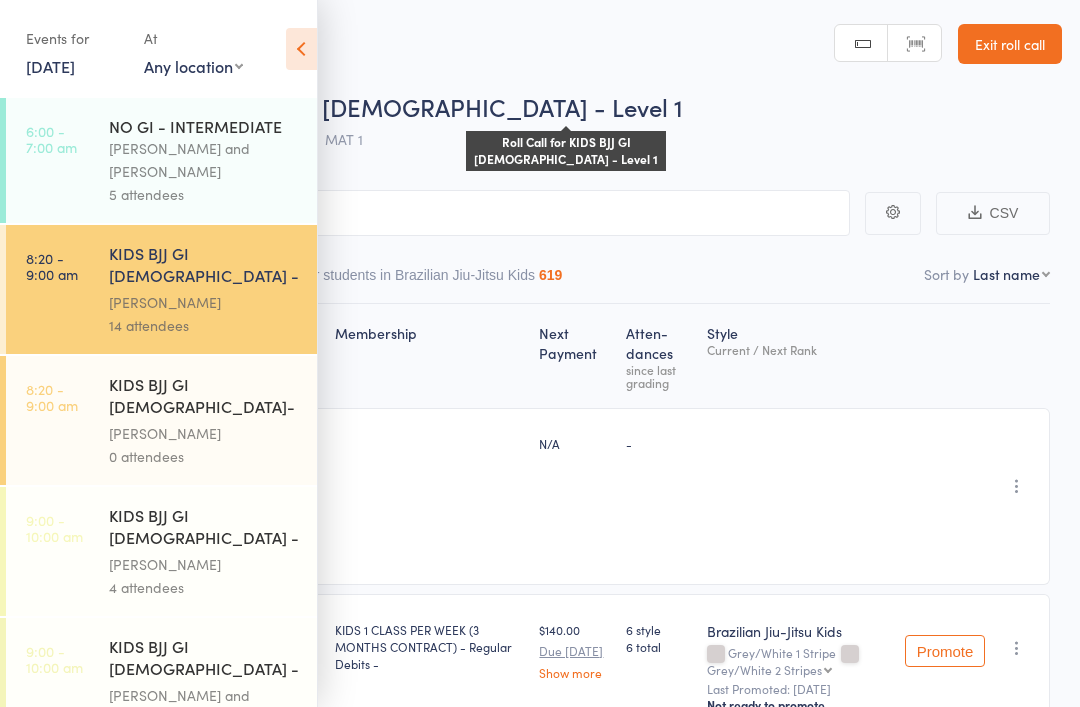 click on "Roll Call for  KIDS BJJ GI [DEMOGRAPHIC_DATA] - Level 1" at bounding box center (566, 106) 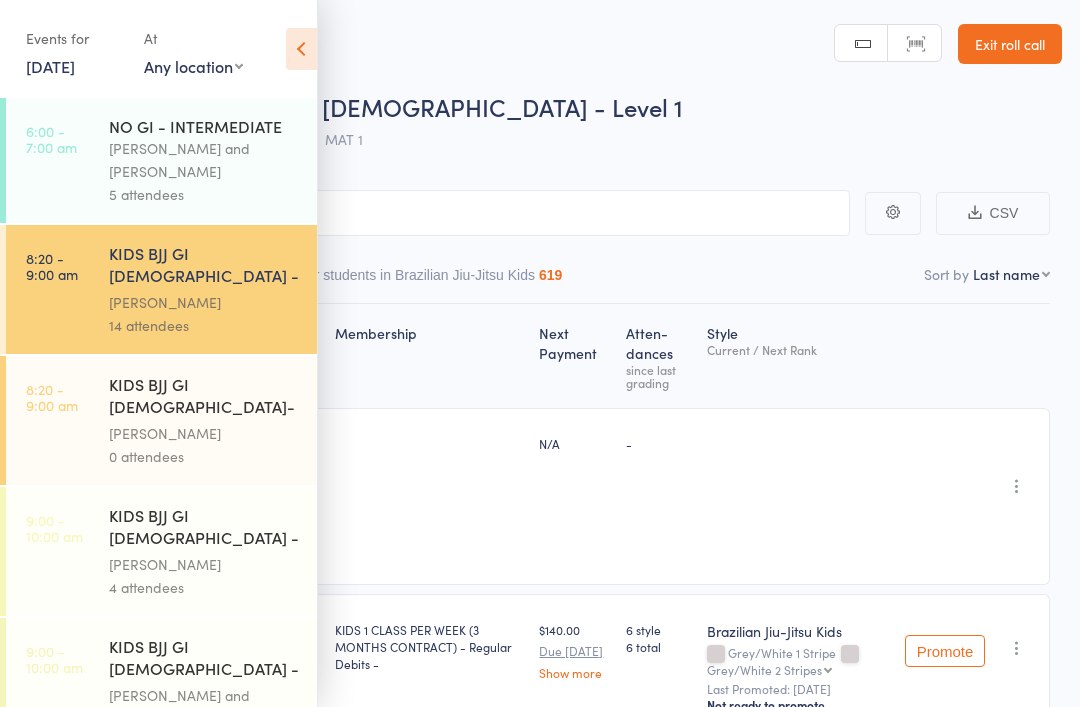 click at bounding box center [301, 49] 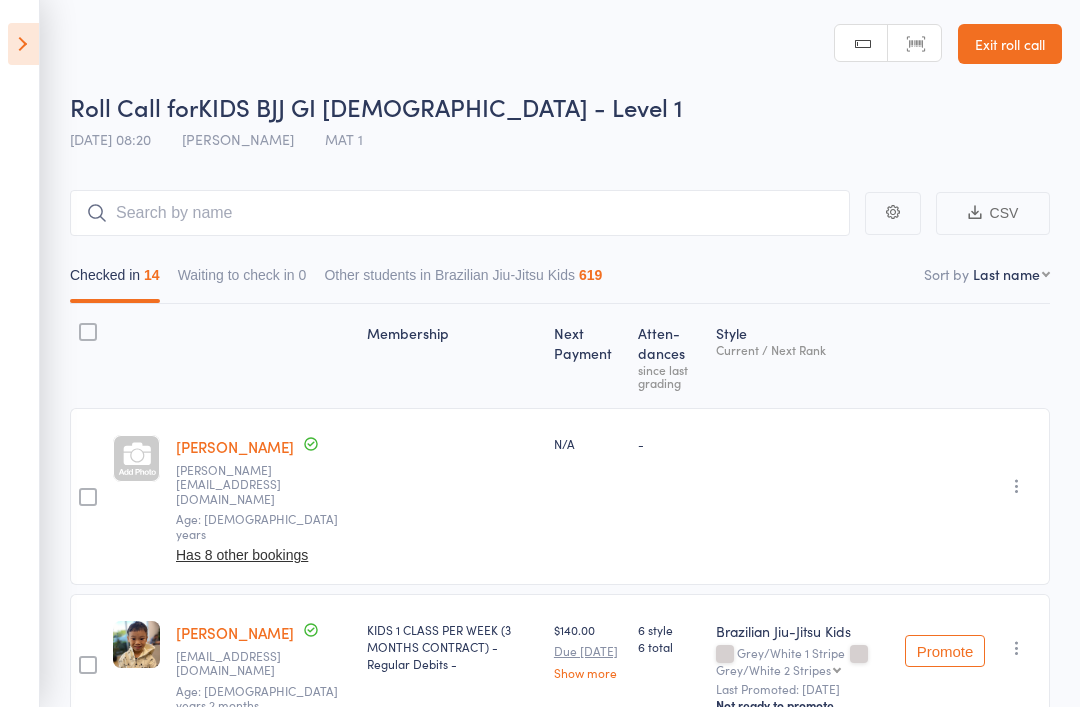 click on "Exit roll call" at bounding box center [1010, 44] 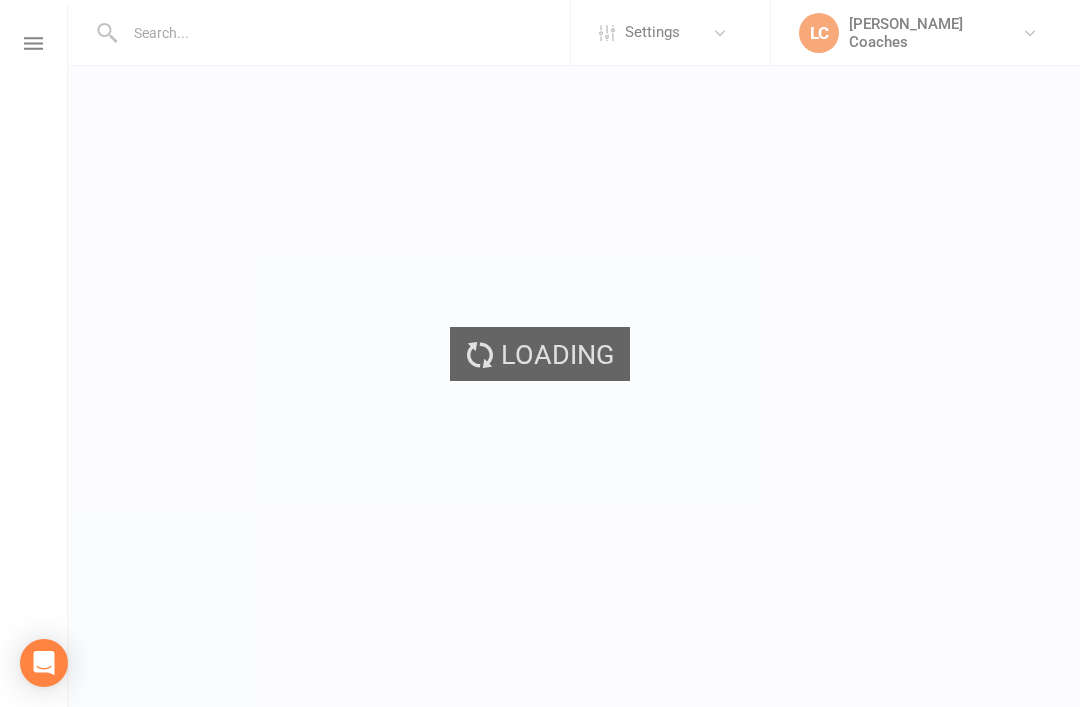 scroll, scrollTop: 0, scrollLeft: 0, axis: both 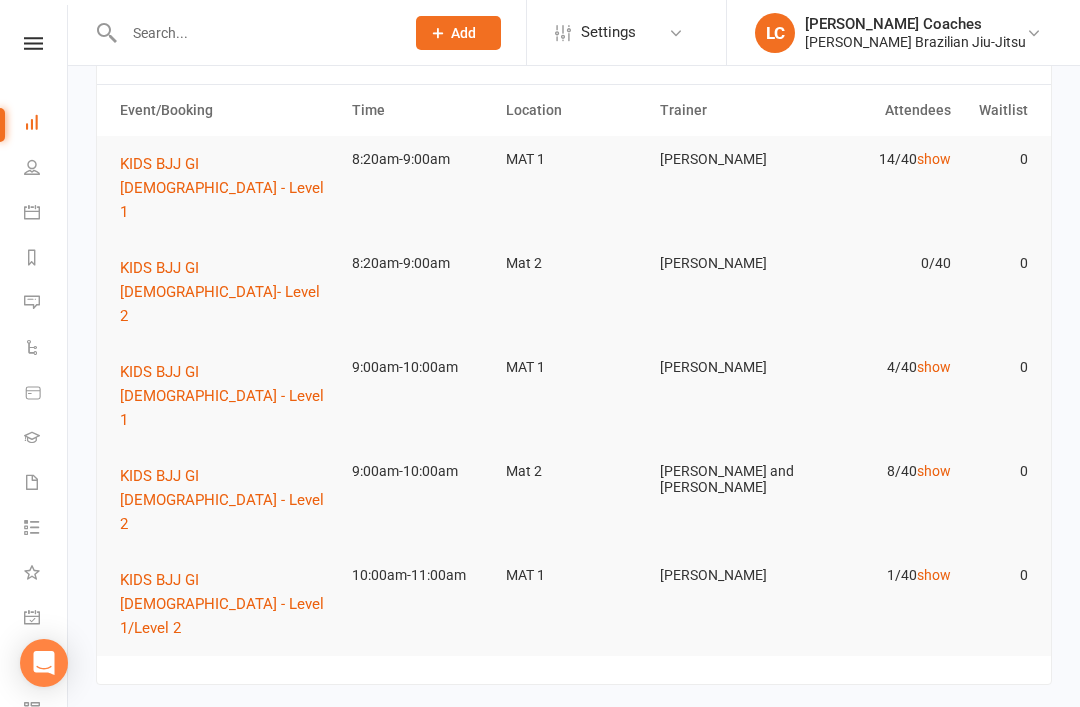 click on "Show the next  5   10   20   All  events for today Coming up Today Event/Booking Time Location Trainer Attendees Waitlist KIDS BJJ GI 3-5yo - Level 1  8:20am-9:00am MAT 1 Matheus Bohrer 14/40  show 0  KIDS BJJ GI 3-5yo- Level 2  8:20am-9:00am Mat 2 Bruno Lemos 0/40  0  KIDS BJJ GI 6-8yo - Level 1  9:00am-10:00am MAT 1 Matheus Bohrer 4/40  show 0  KIDS BJJ GI 6-8yo - Level 2  9:00am-10:00am Mat 2 Chris Kusabs and Pedro Barros 8/40  show 0  KIDS BJJ GI 9-13yo - Level 1/Level 2  10:00am-11:00am MAT 1 Chris Kusabs 1/40  show 0
Class kiosk mode Member self check-in Roll call kiosk mode Staff check-in for members General attendance kiosk mode Great for the front desk Kiosk modes:  General attendance  General attendance Class Roll call
Attendance 14 Right Now (in session) show more 31 Today (so far)  -49.2 %  from yesterday  show more 101 Absent (last 30 days) show more
Due tasks  due today at 1:15 am
Not Started
E-mail  : Luca Kossowski edit" at bounding box center [574, 1645] 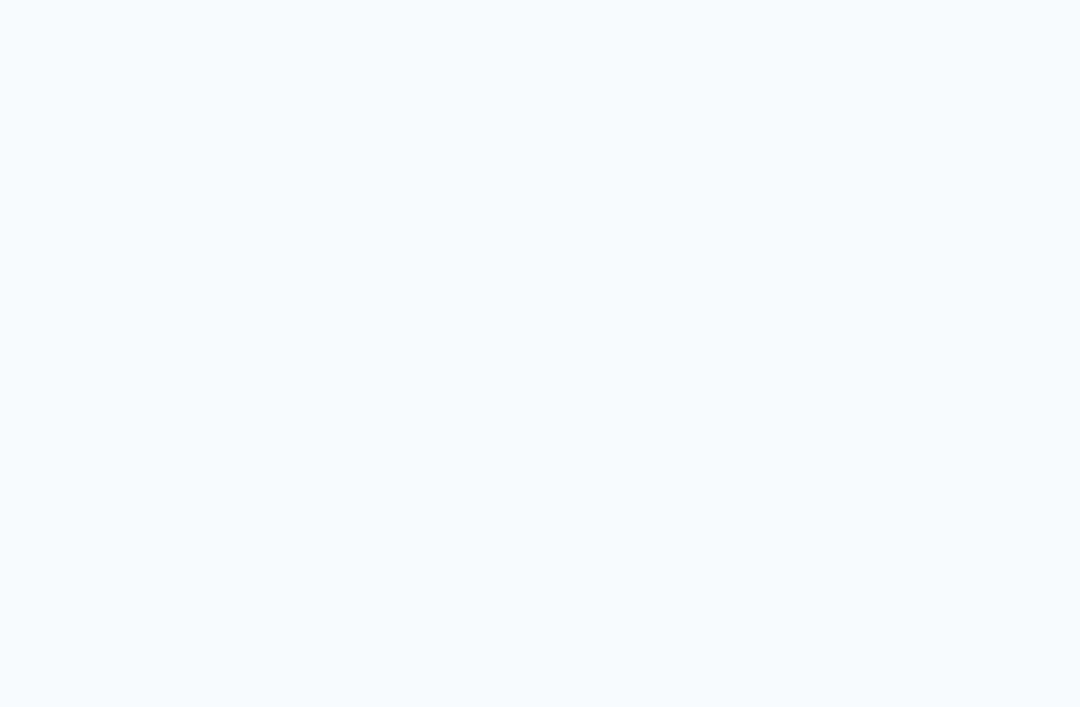 scroll, scrollTop: 0, scrollLeft: 0, axis: both 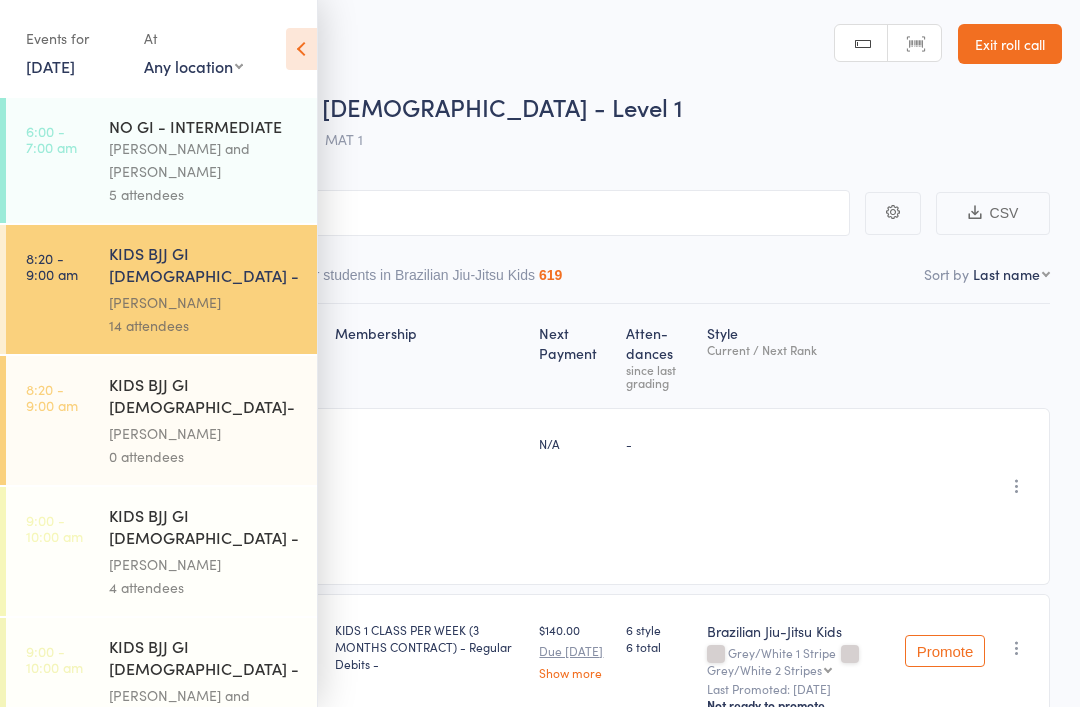 click on "[PERSON_NAME]" at bounding box center (204, 302) 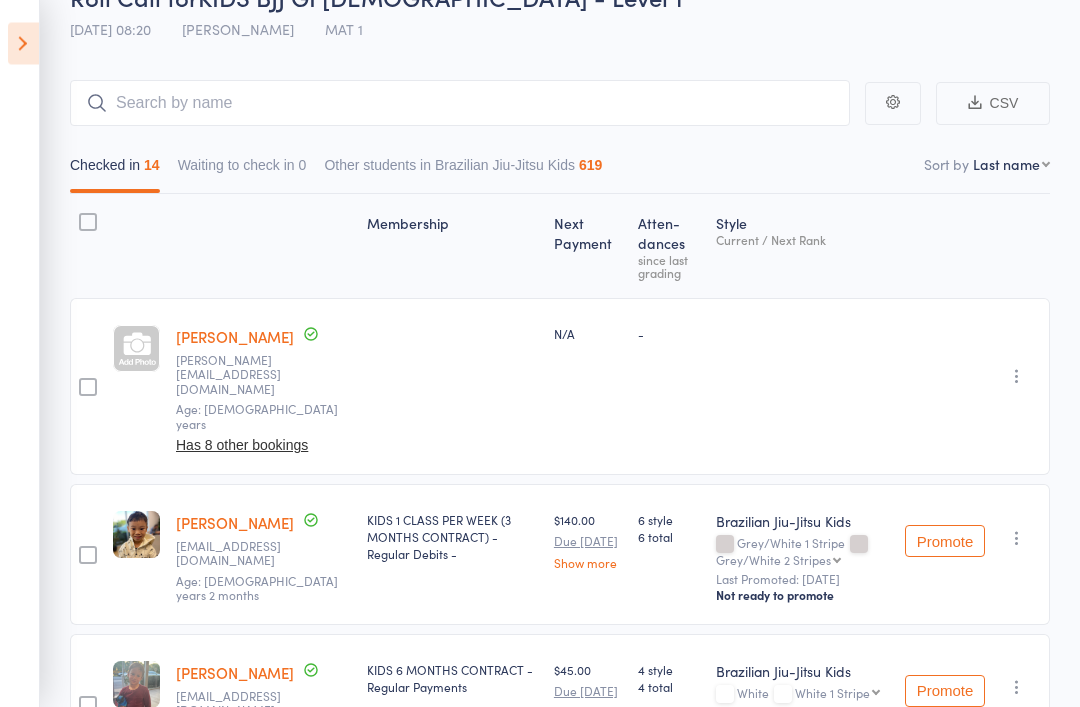 scroll, scrollTop: 61, scrollLeft: 0, axis: vertical 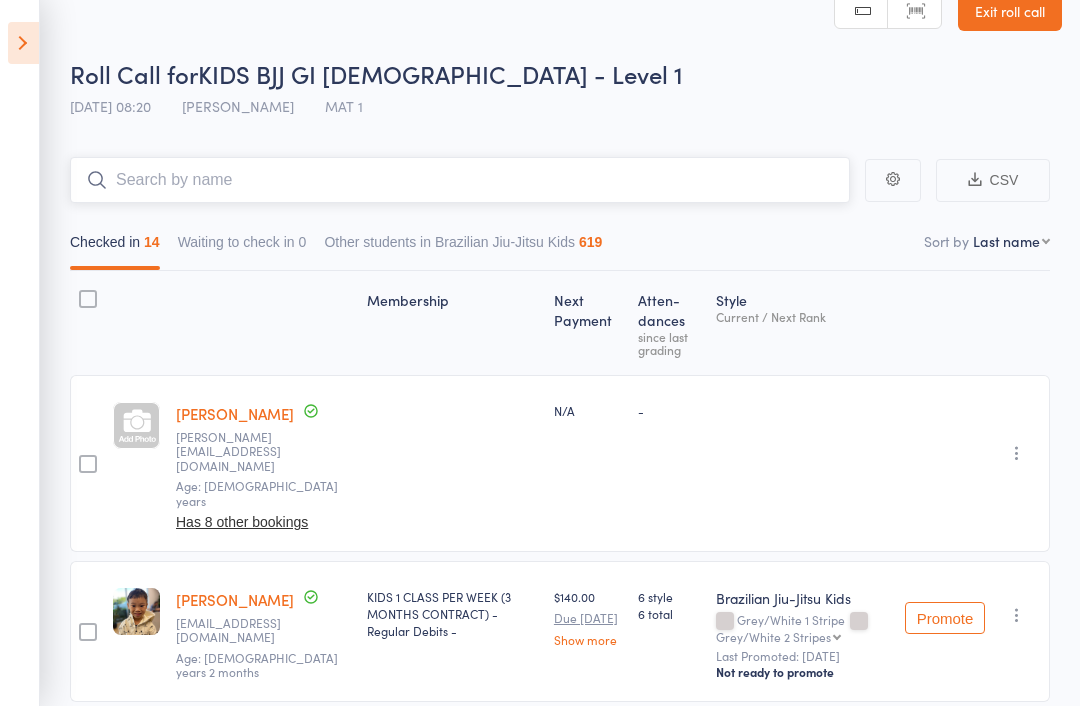 click at bounding box center (460, 181) 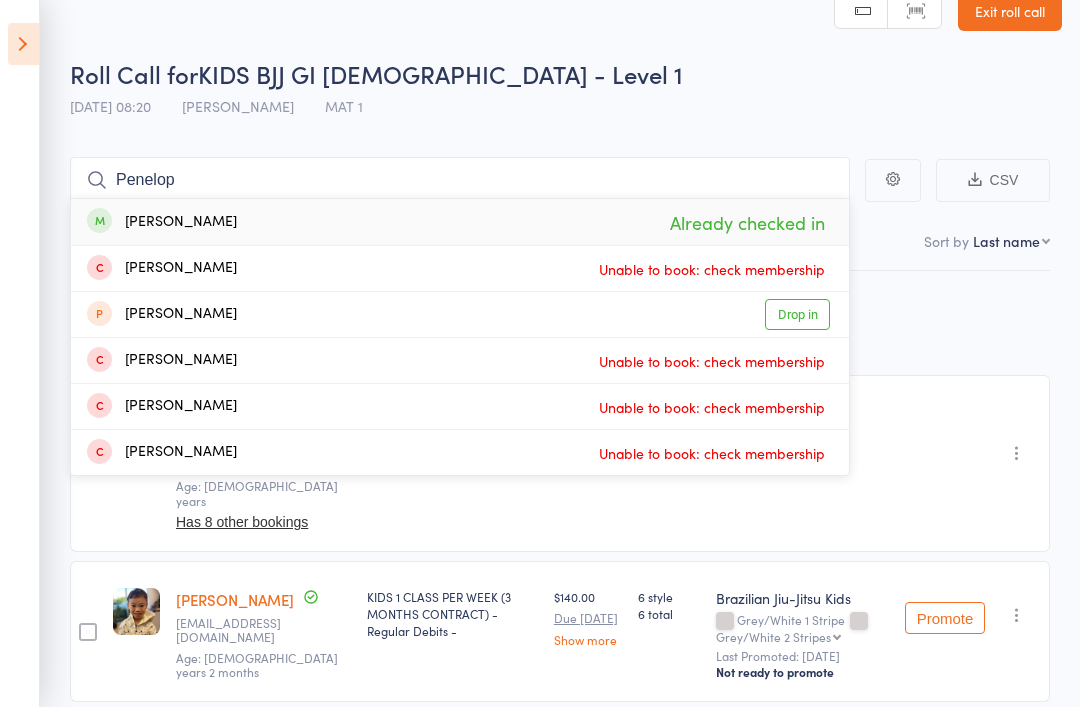 click on "Roll Call for  KIDS BJJ GI [DEMOGRAPHIC_DATA] - Level 1 [DATE] 08:20  [PERSON_NAME]  MAT 1" at bounding box center [566, 92] 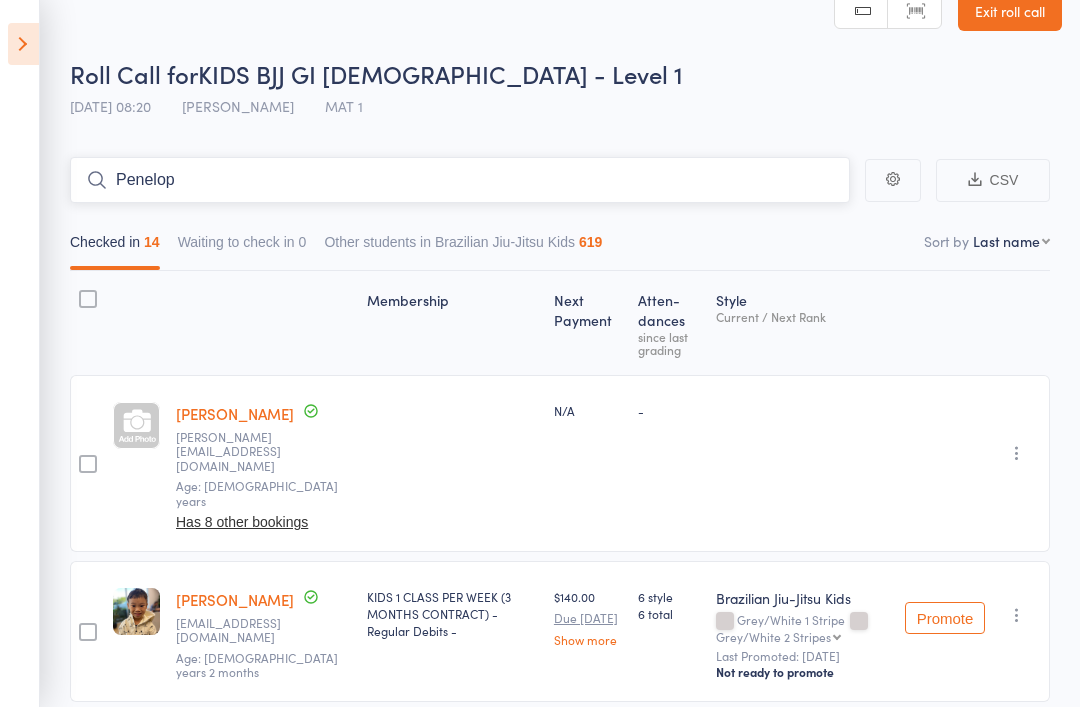 click on "Penelop" at bounding box center [460, 180] 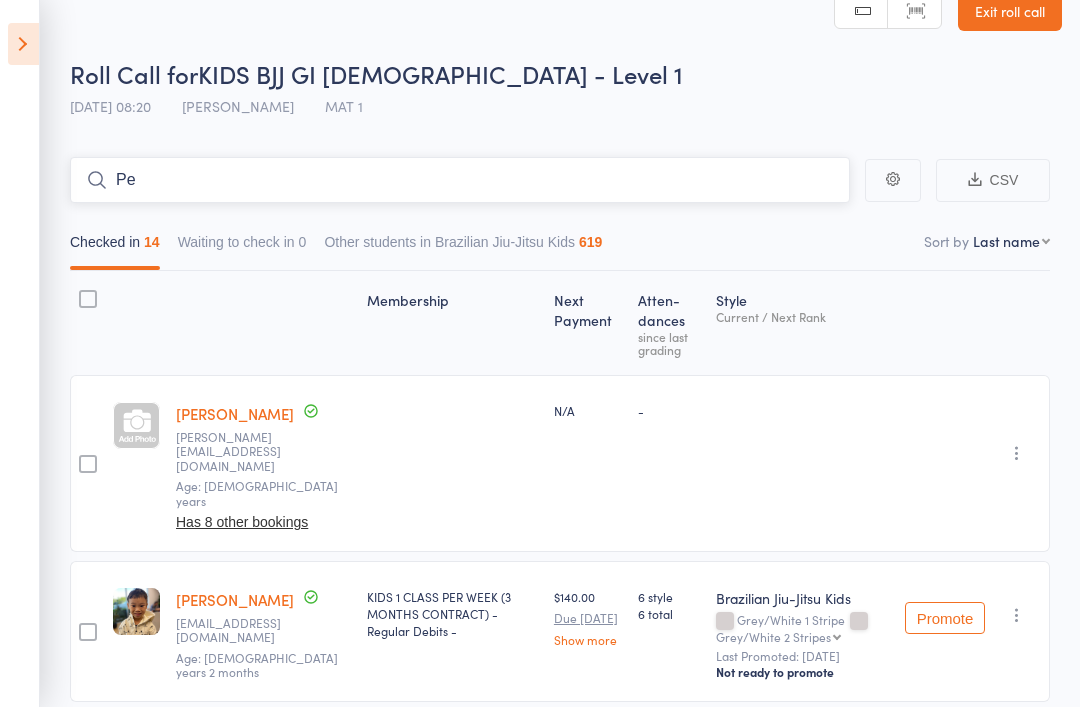 type on "P" 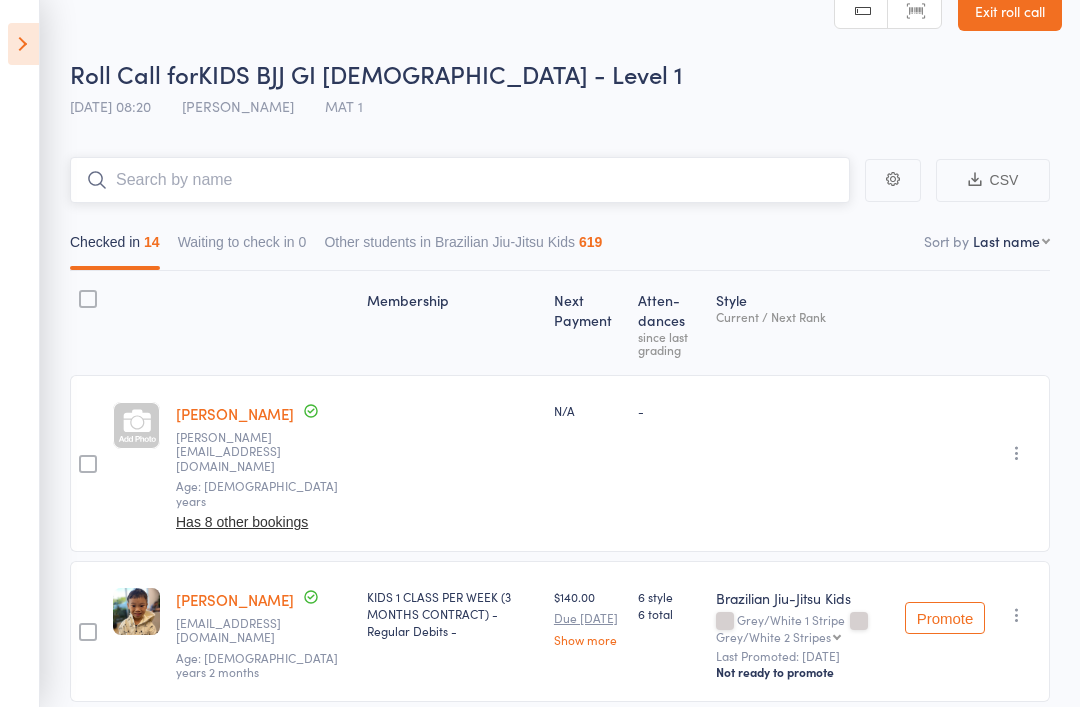 type 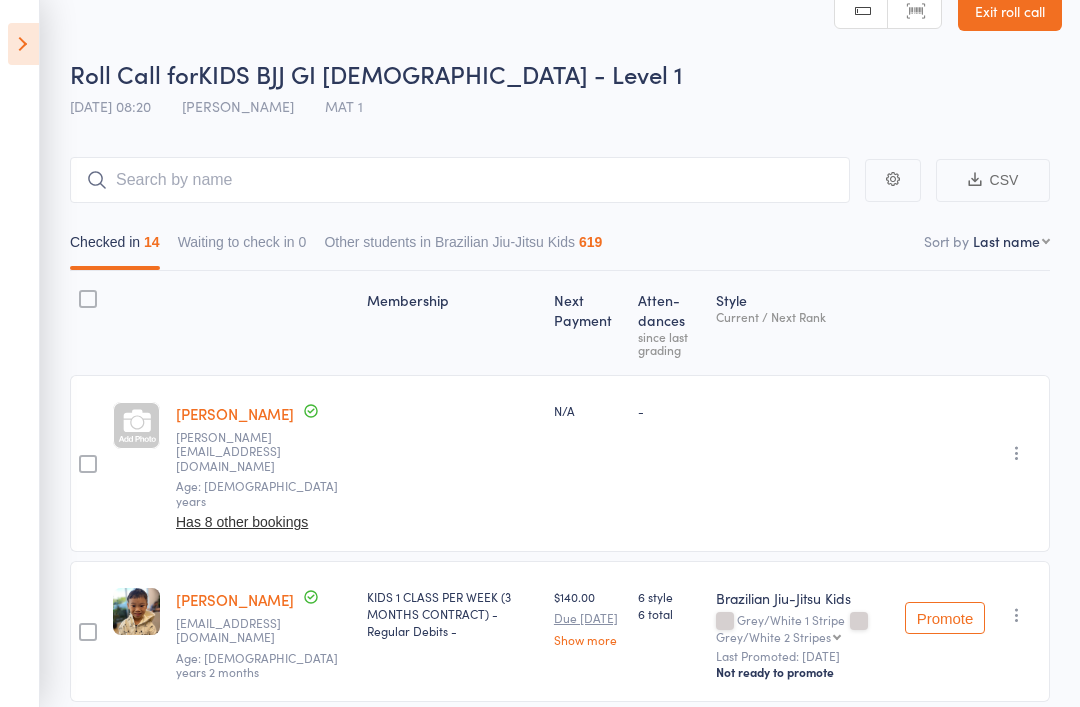 click on "Roll Call for  KIDS BJJ GI [DEMOGRAPHIC_DATA] - Level 1" at bounding box center [566, 73] 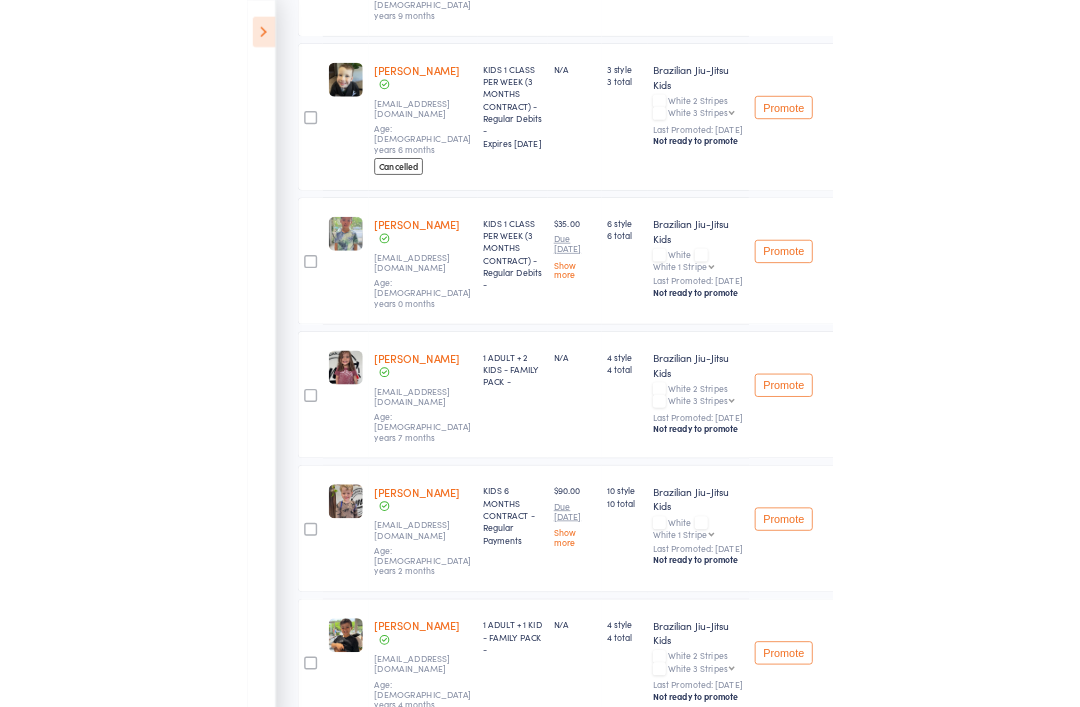 scroll, scrollTop: 1835, scrollLeft: 0, axis: vertical 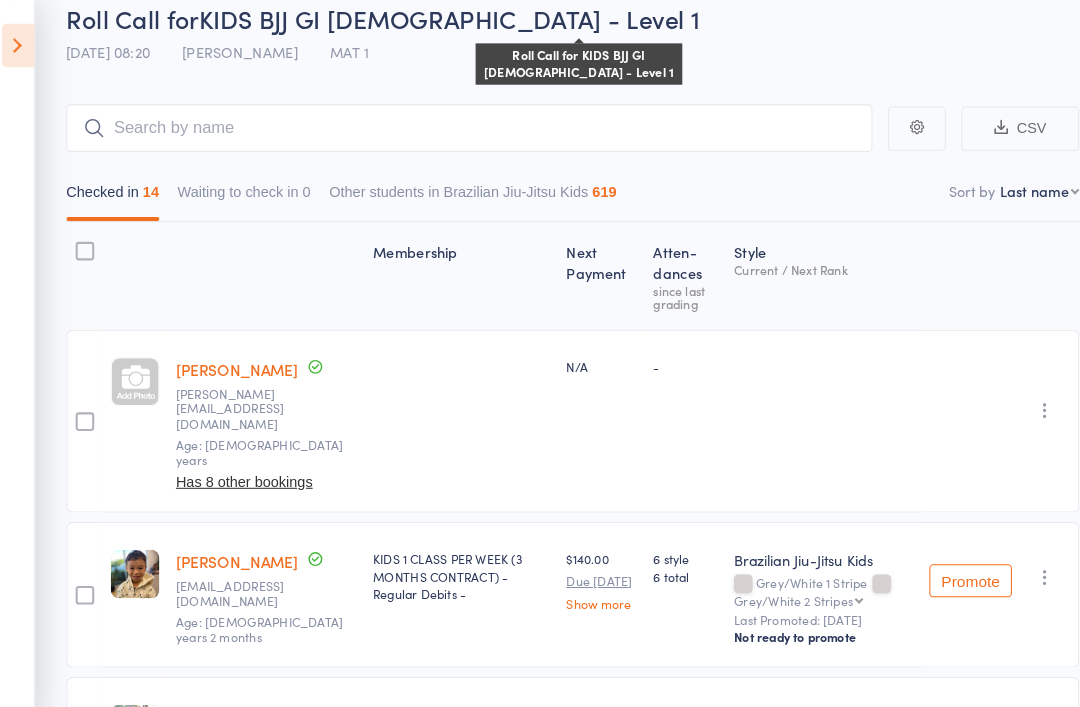 click at bounding box center [23, 44] 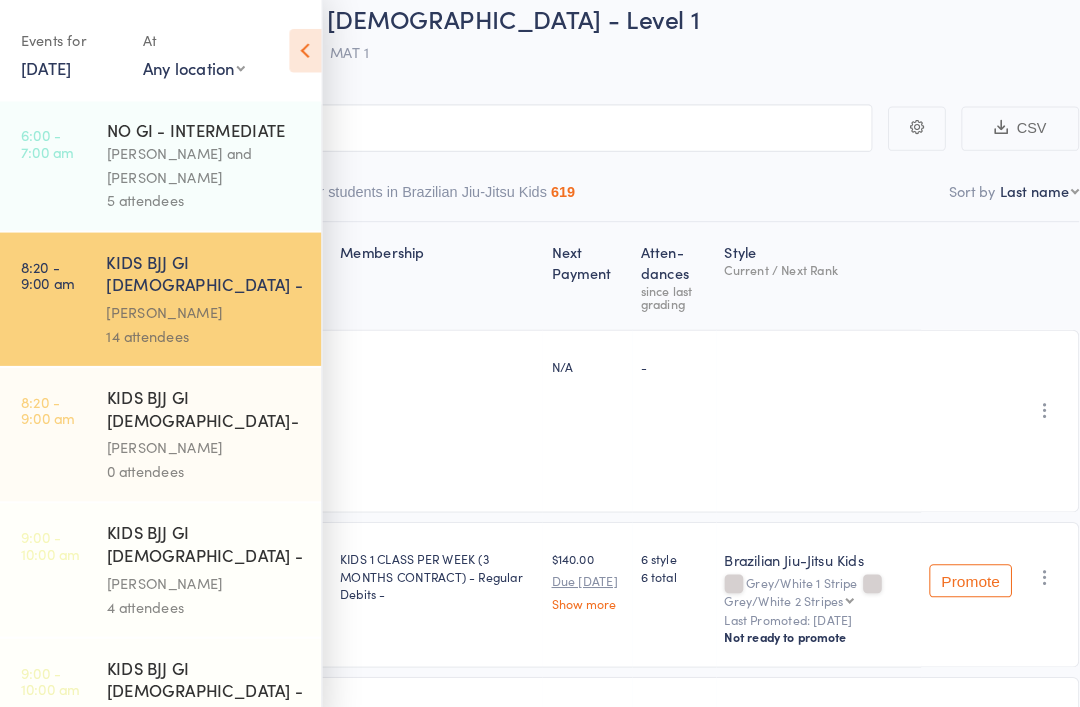 scroll, scrollTop: 89, scrollLeft: 0, axis: vertical 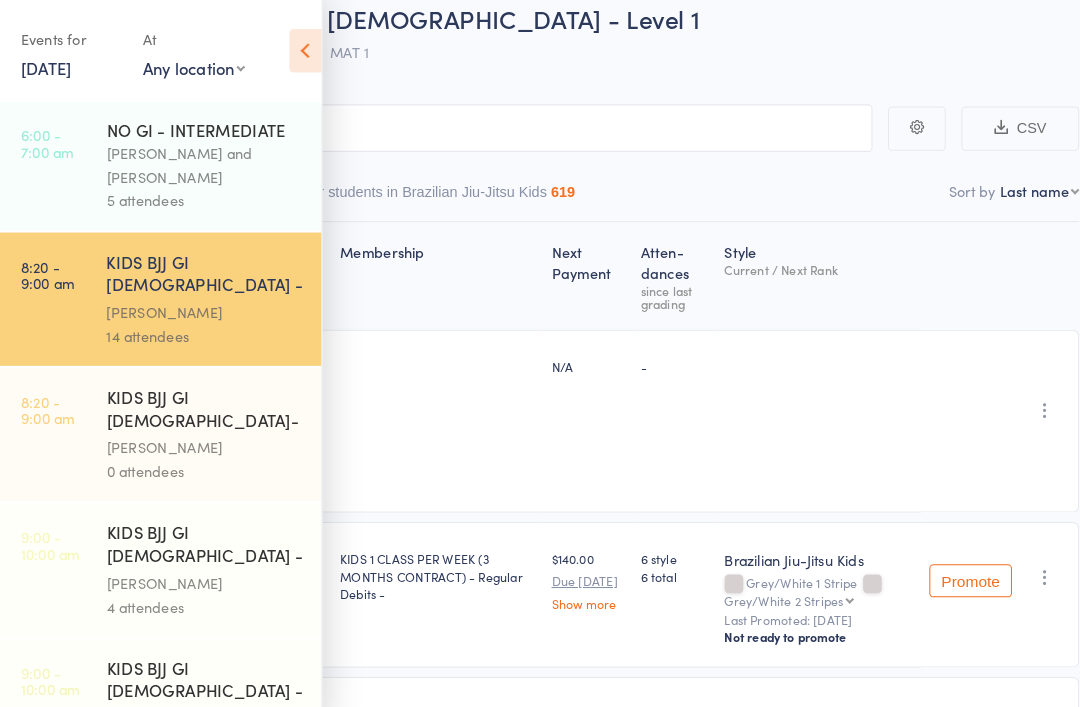 click on "0 attendees" at bounding box center [204, 456] 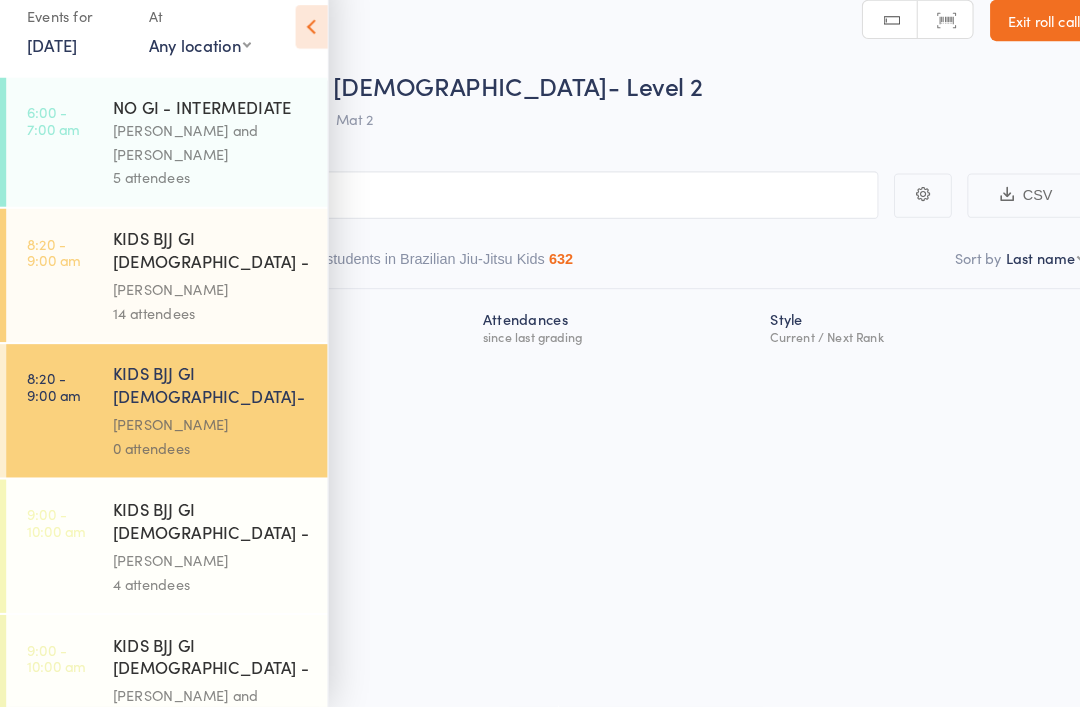 click at bounding box center (301, 49) 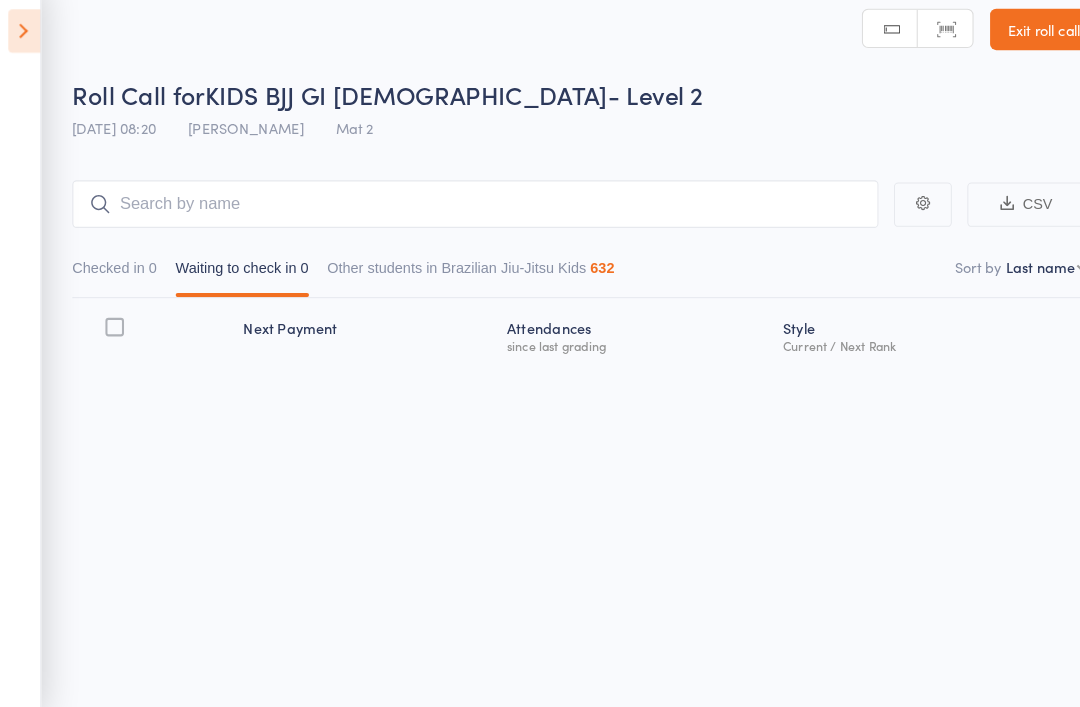 scroll, scrollTop: 0, scrollLeft: 0, axis: both 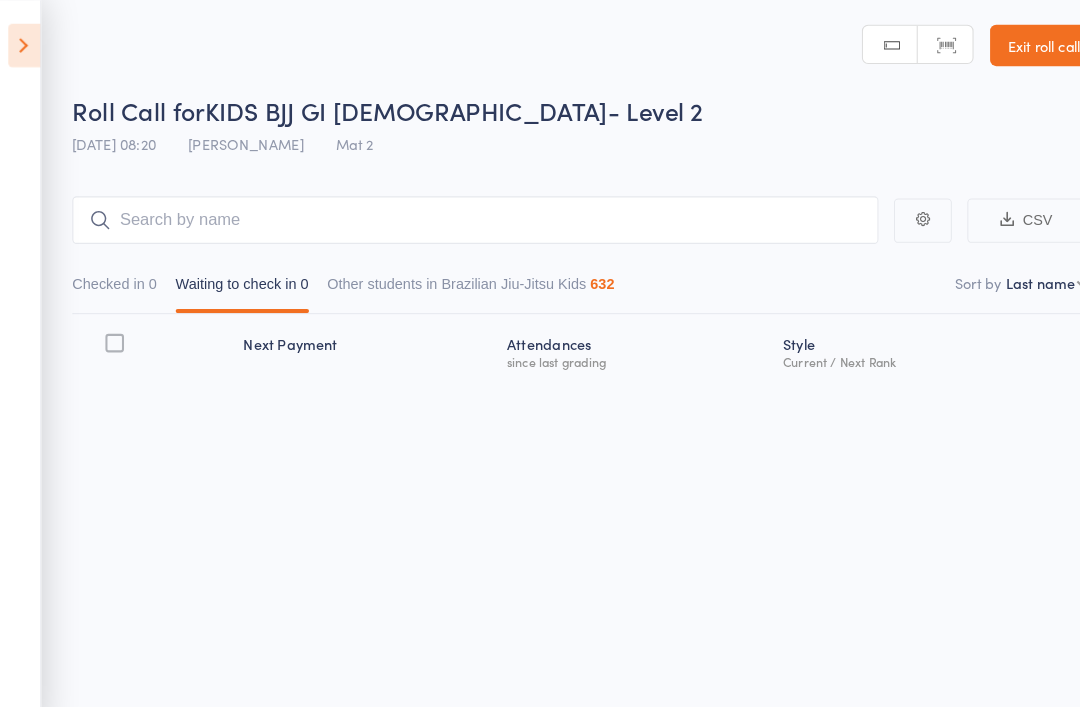 click at bounding box center [23, 44] 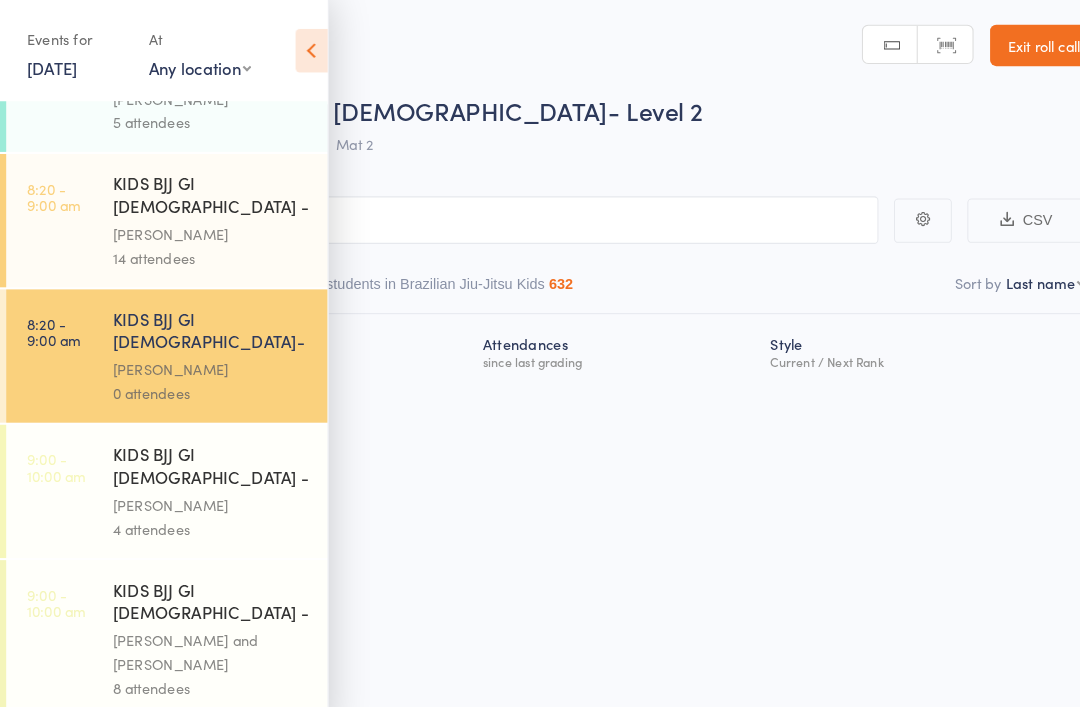 scroll, scrollTop: 113, scrollLeft: 0, axis: vertical 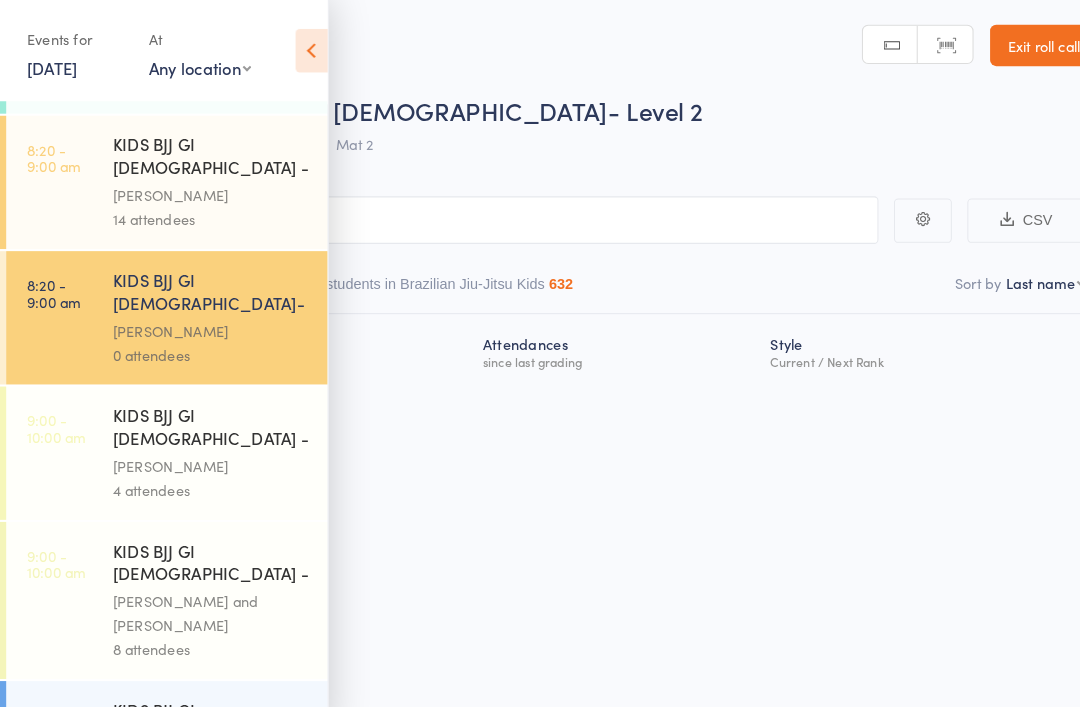 click on "[PERSON_NAME]" at bounding box center [204, 451] 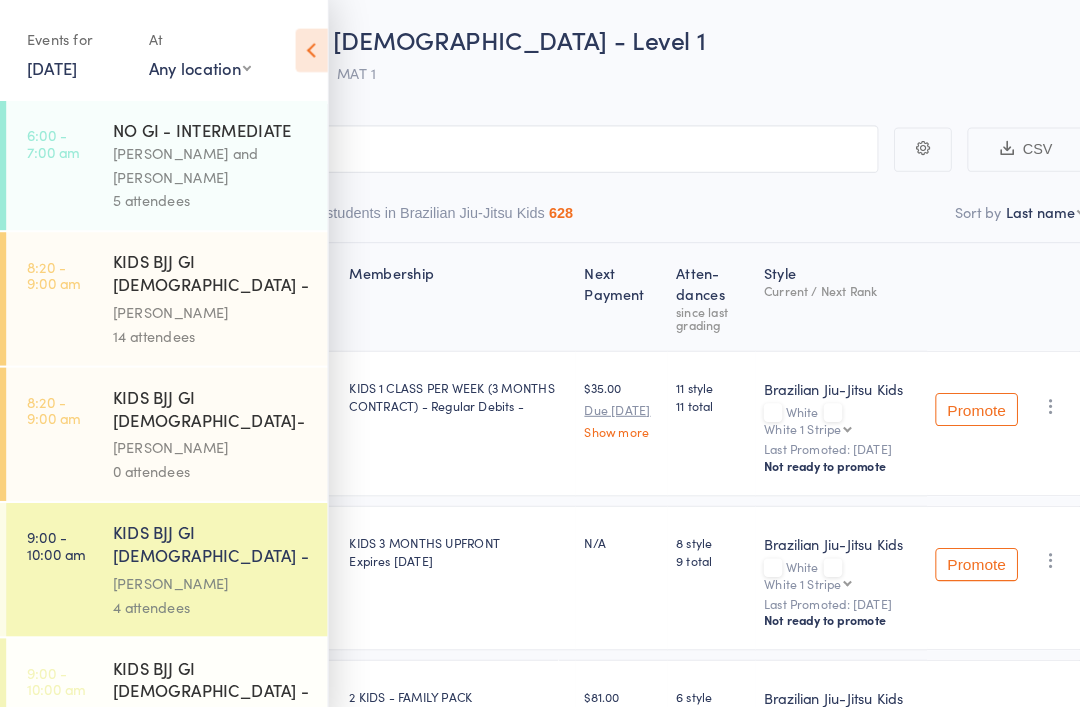 scroll, scrollTop: 68, scrollLeft: 0, axis: vertical 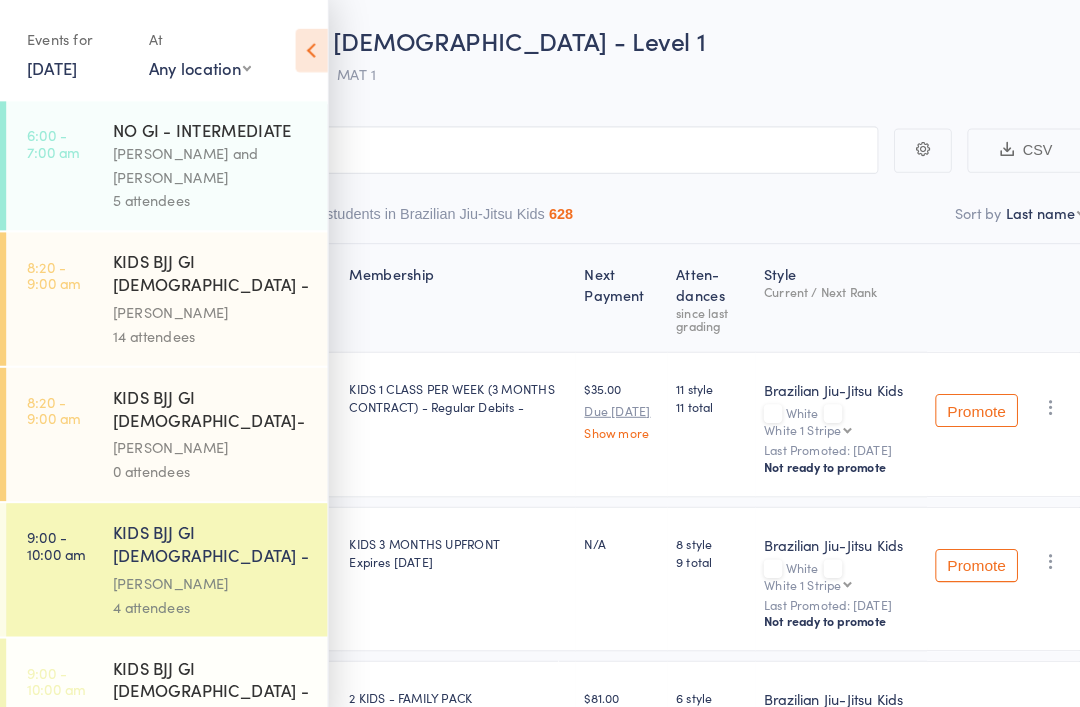 click at bounding box center [301, 49] 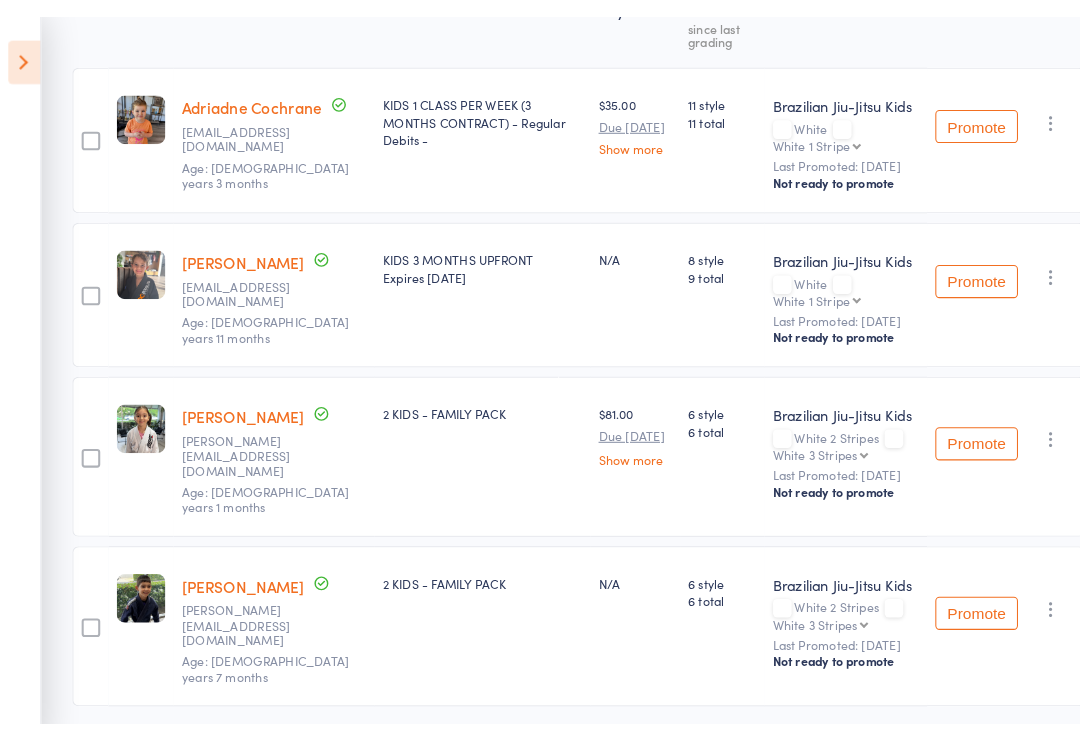 scroll, scrollTop: 360, scrollLeft: 0, axis: vertical 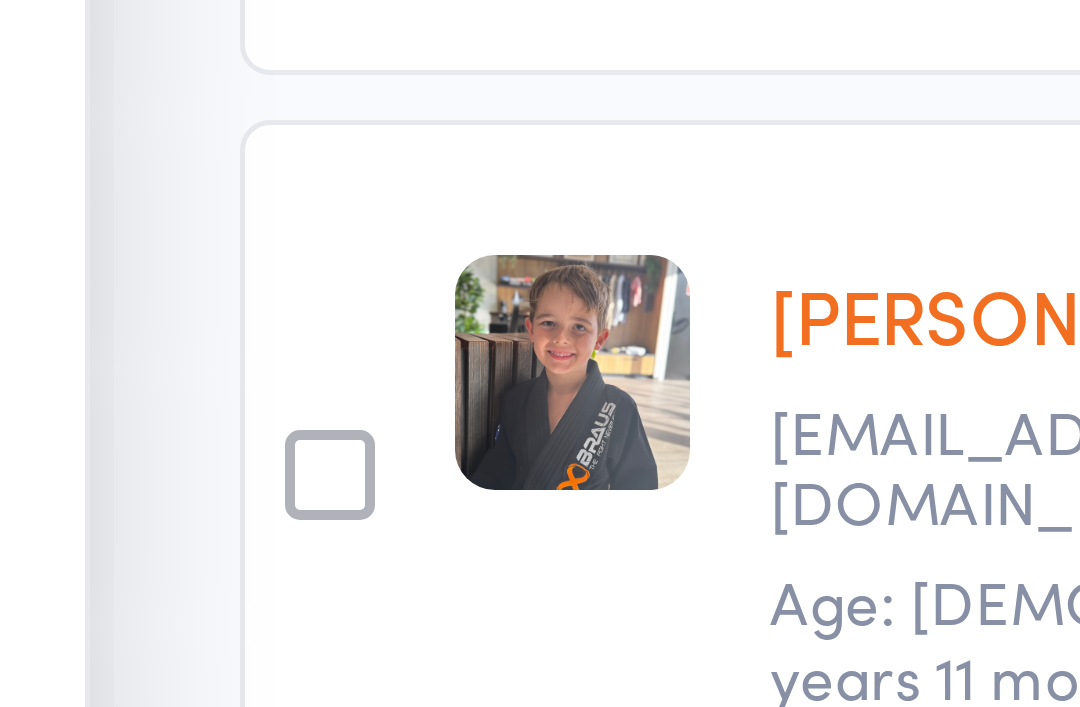 click on "[PERSON_NAME]" at bounding box center (235, 236) 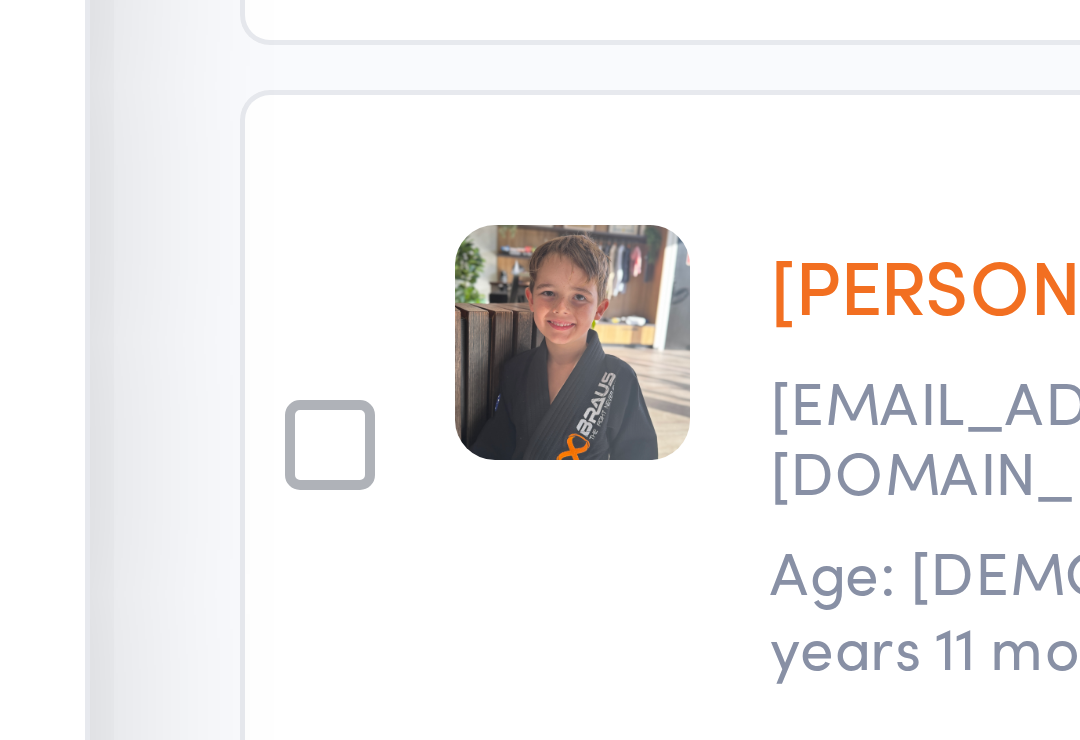 click on "edit" at bounding box center (0, 0) 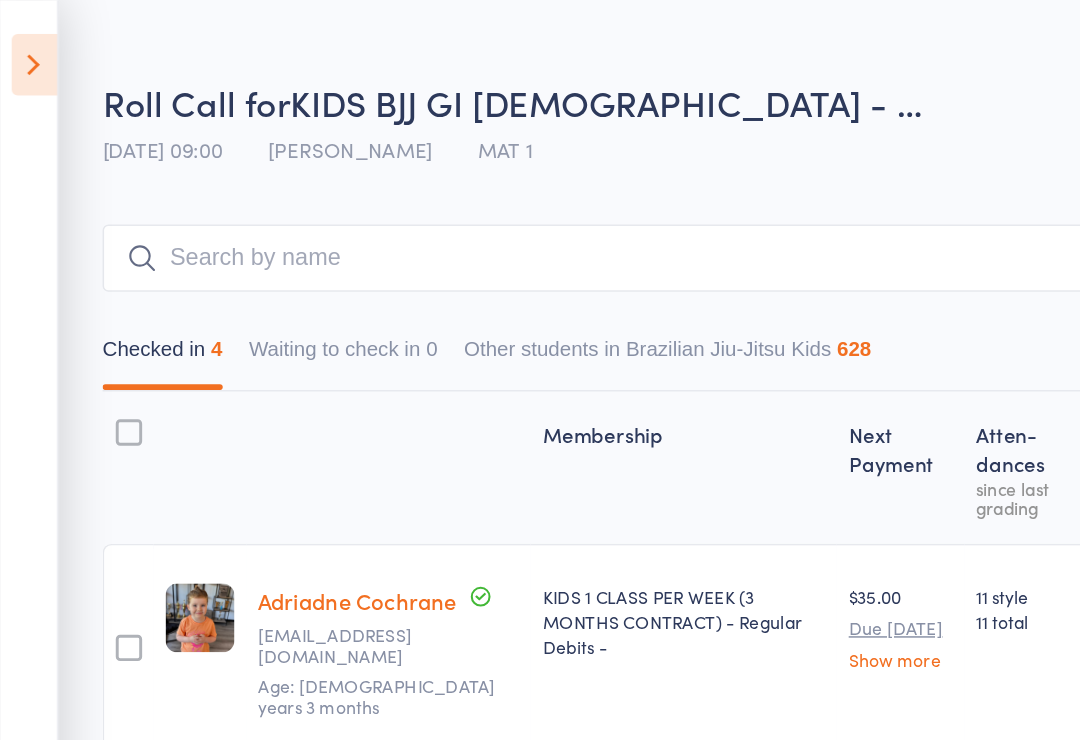 scroll, scrollTop: 0, scrollLeft: 0, axis: both 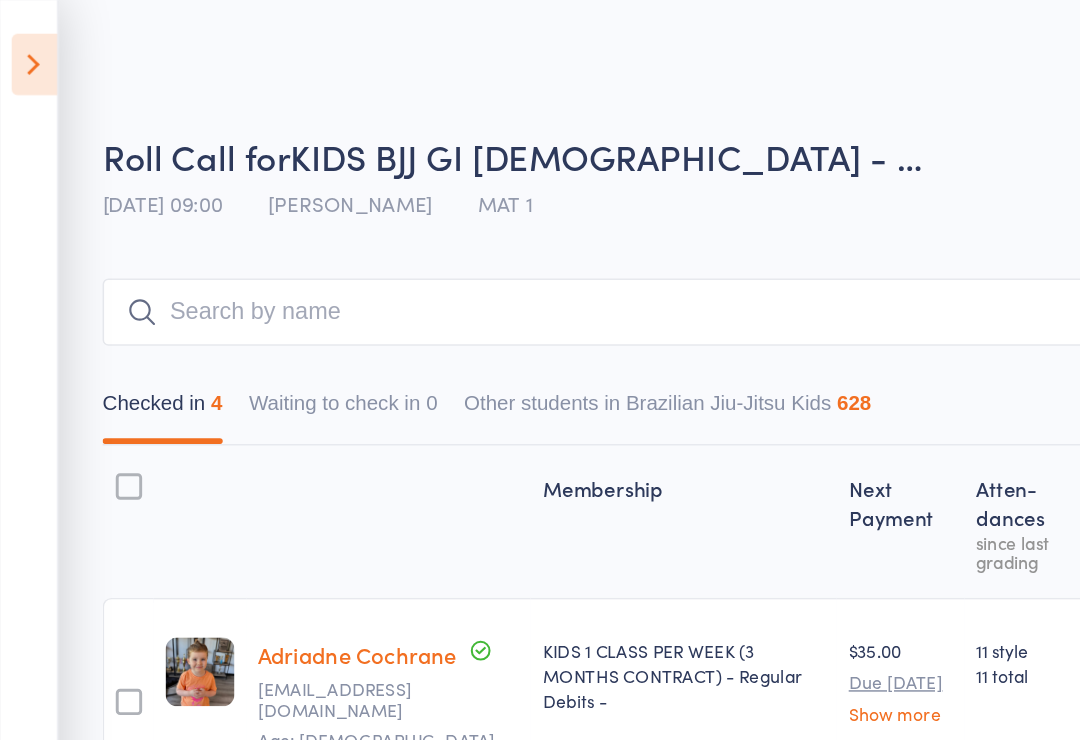 click at bounding box center (23, 44) 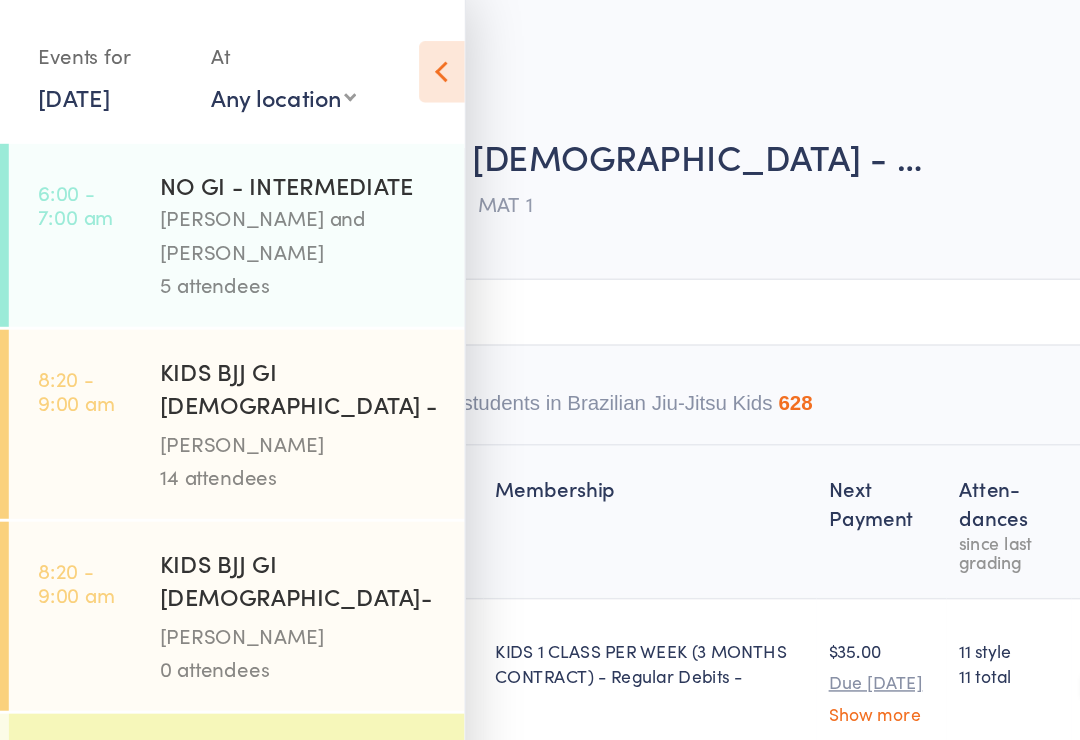 click at bounding box center (301, 49) 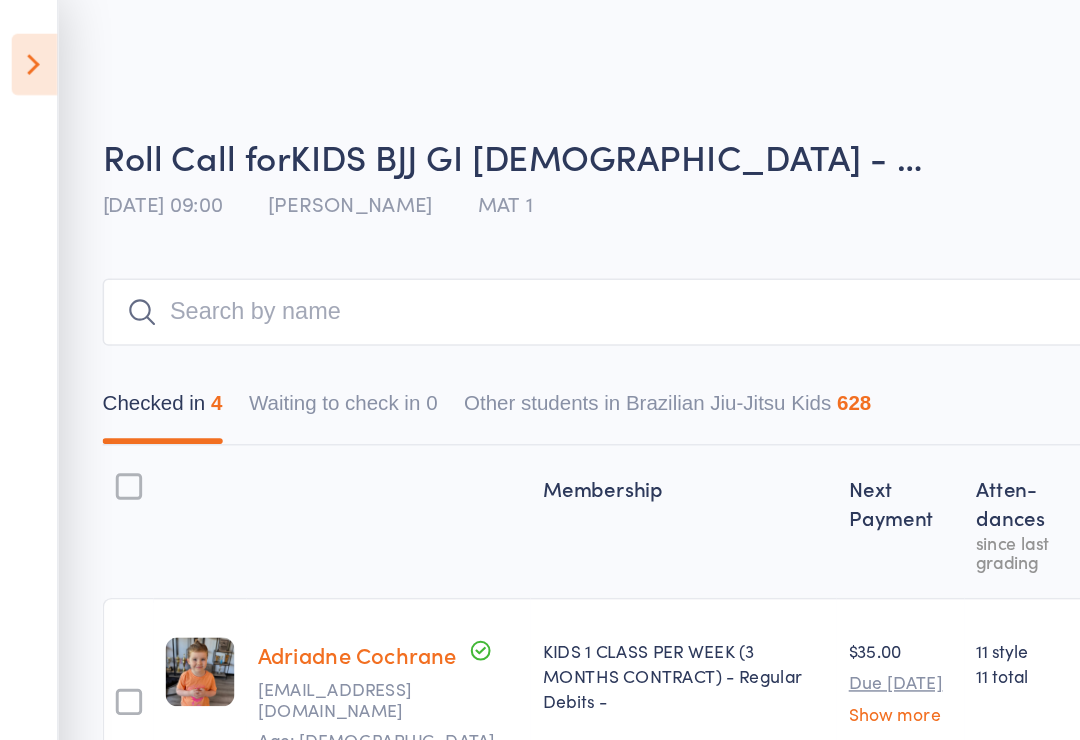 click at bounding box center [23, 44] 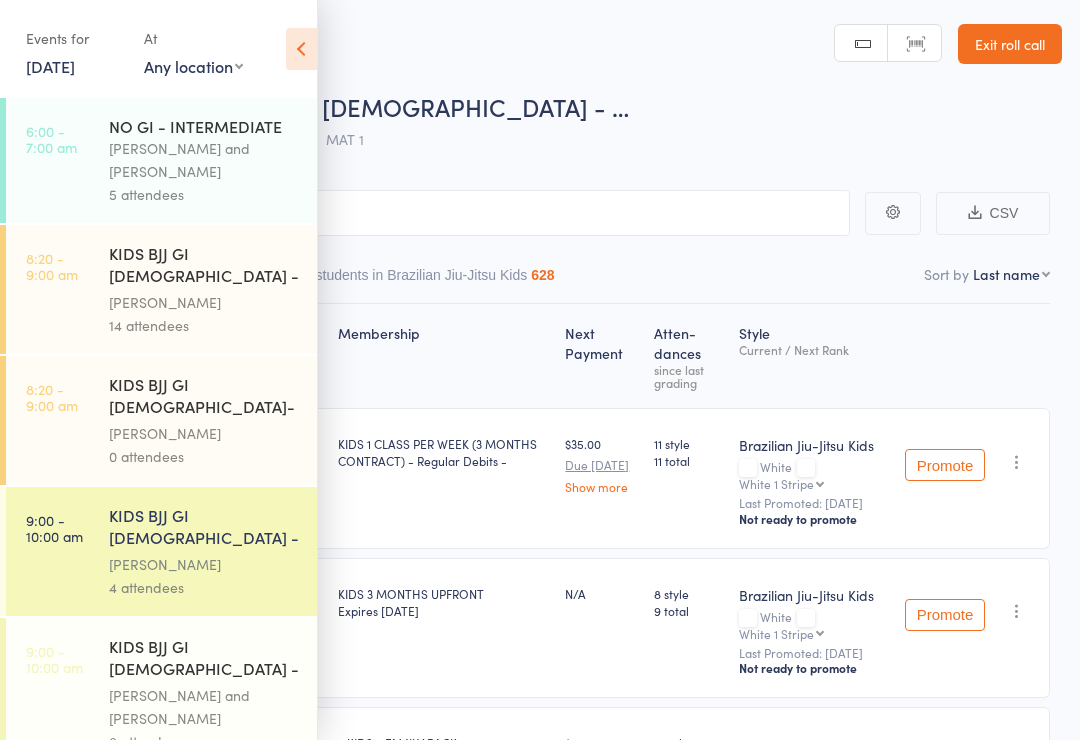 click on "[PERSON_NAME]" at bounding box center (204, 302) 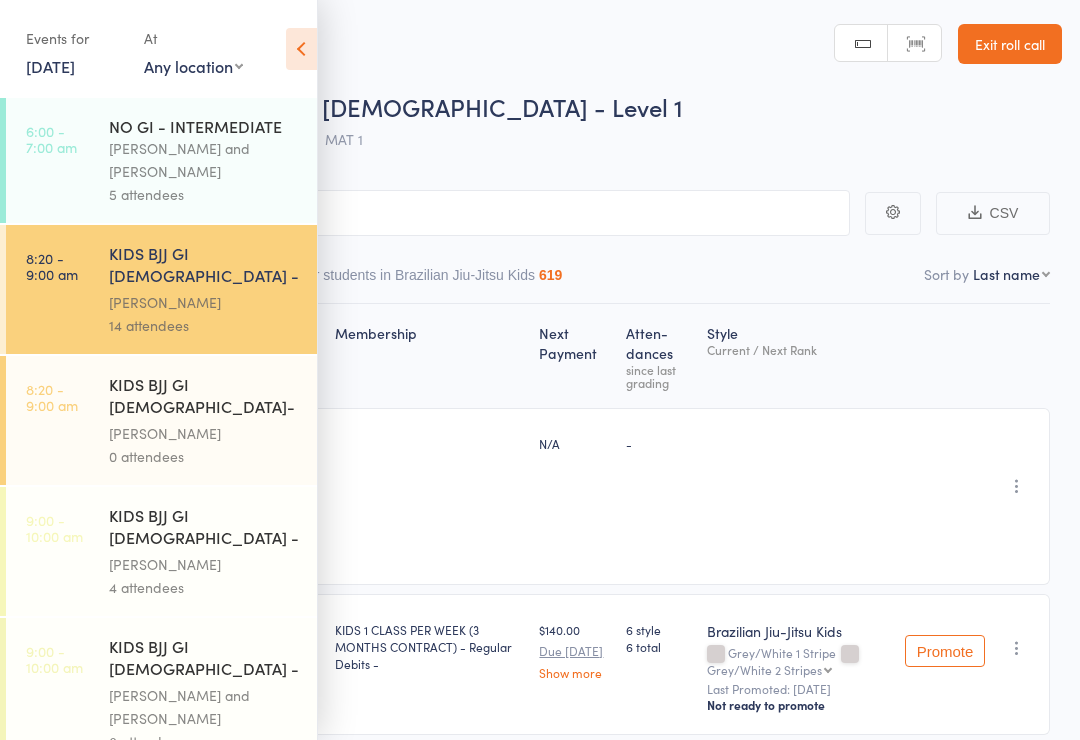 click at bounding box center [301, 49] 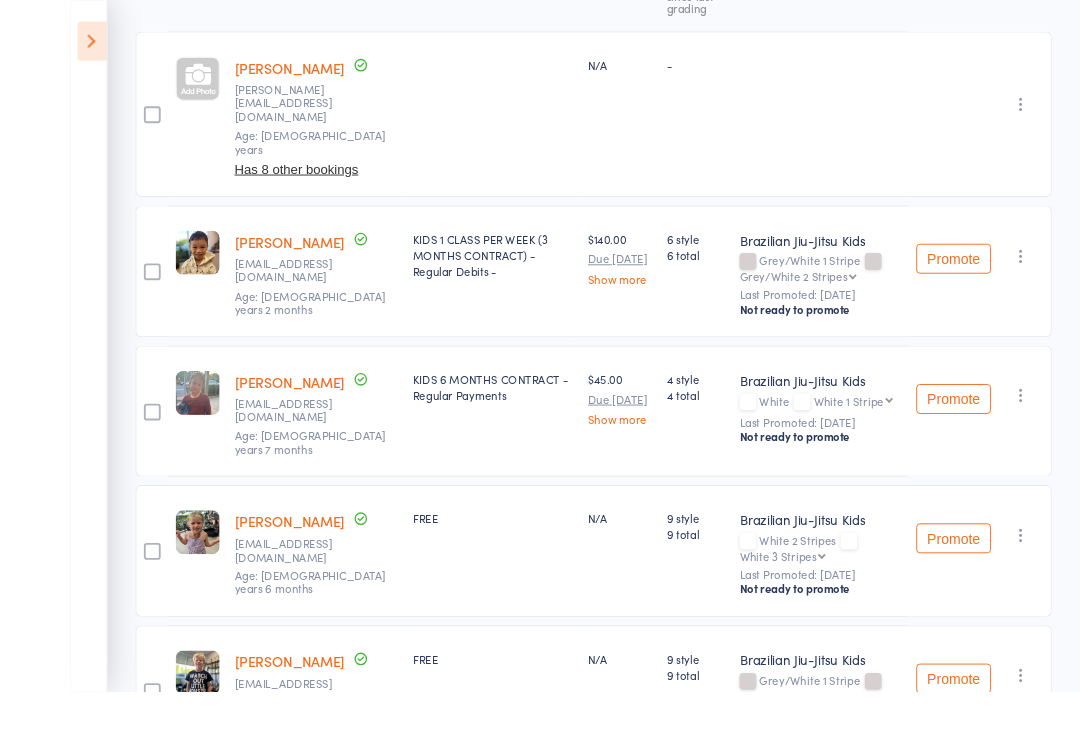 scroll, scrollTop: 371, scrollLeft: 0, axis: vertical 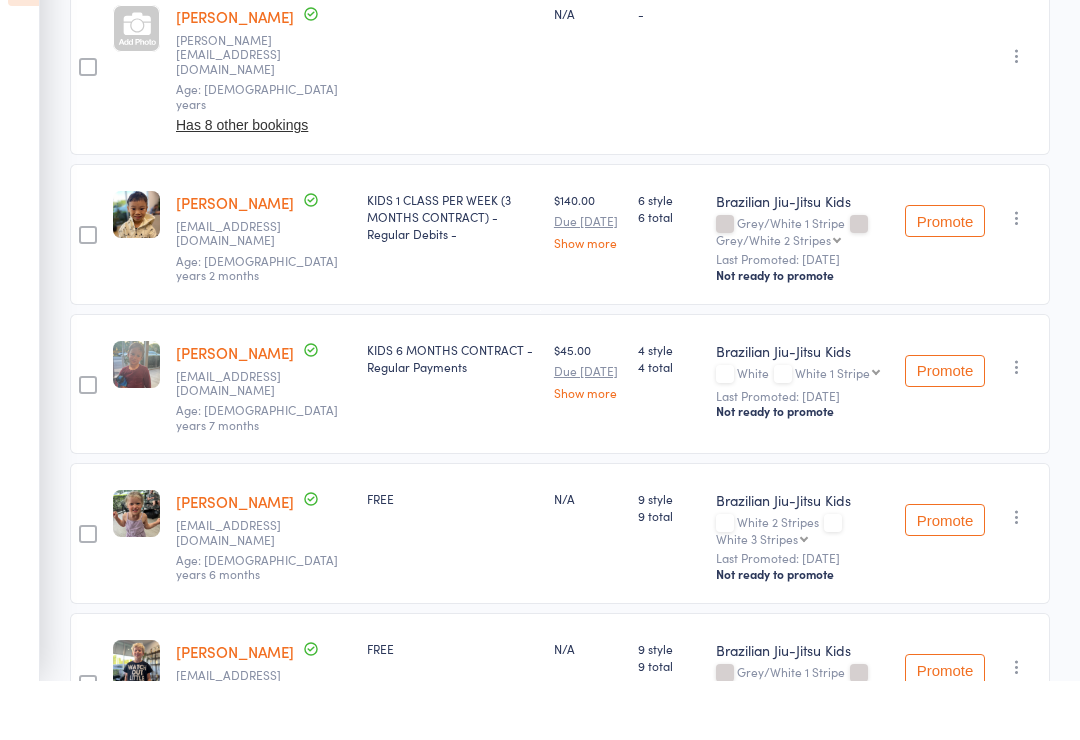 click on "Events for [DATE] [DATE]
[DATE]
Sun Mon Tue Wed Thu Fri Sat
27
29
30
01
02
03
04
05
28
06
07
08
09
10
11
12
29
13
14
15
16
17
18
19
30
20
21
22
23
24
25
26
31
27
28
29
30
31
01
02" at bounding box center (20, 370) 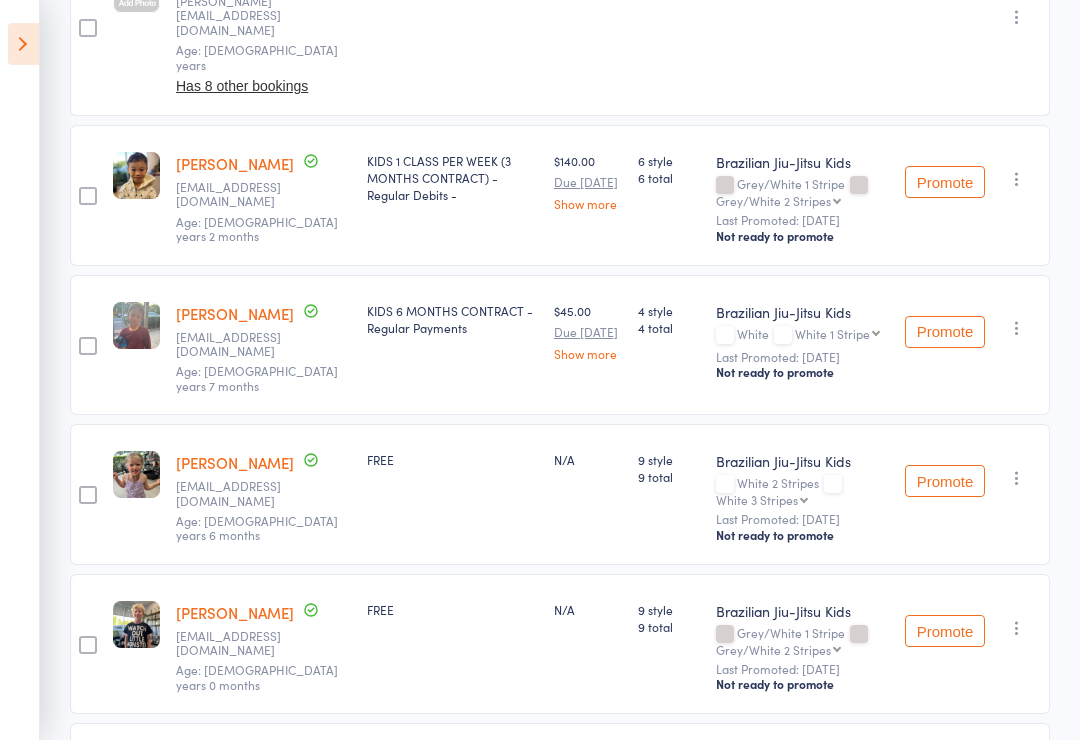 scroll, scrollTop: 430, scrollLeft: 0, axis: vertical 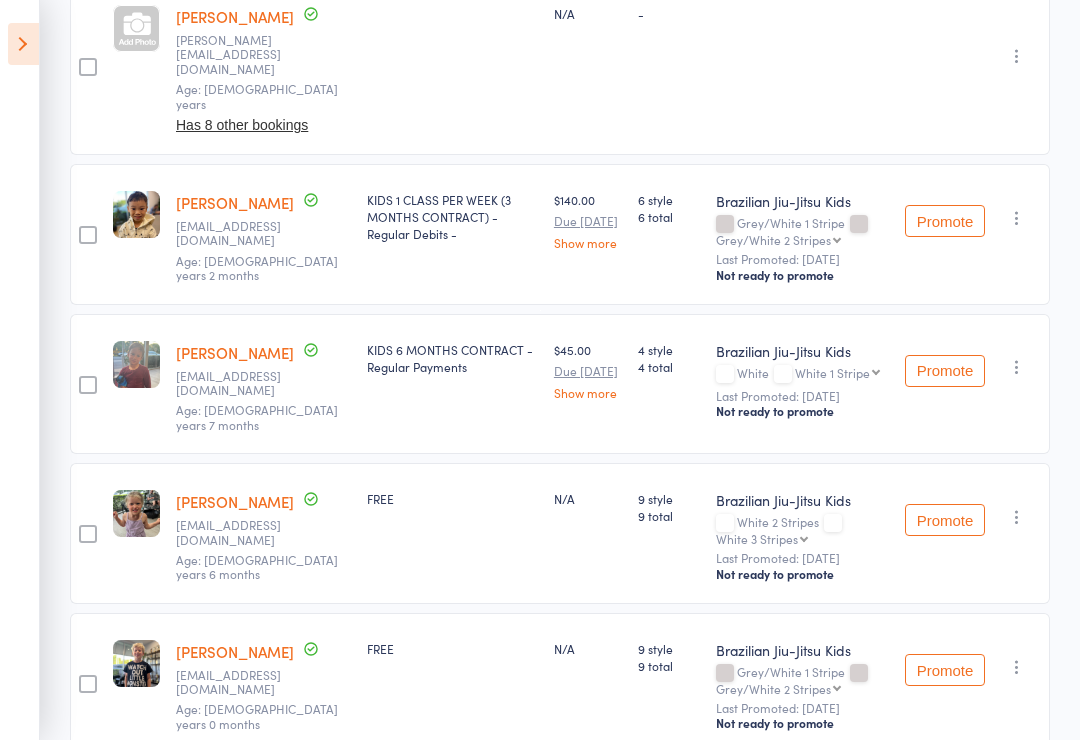 click on "CSV
Checked in  14 Waiting to check in  0 Other students in Brazilian Jiu-Jitsu Kids  619
Sort by   Last name First name Last name Birthday [DATE]? Behind on payments? Check in time Next payment date Next payment amount Membership name Membership expires Ready to grade Style and Rank Style attendance count All attendance count Last Promoted Membership Next Payment Atten­dances since last grading Style Current / Next Rank [PERSON_NAME]    [PERSON_NAME][EMAIL_ADDRESS][DOMAIN_NAME] Age: [DEMOGRAPHIC_DATA] years Has 8 other bookings N/A - - Undo check-in Send message Add Note Add Task Remove [PERSON_NAME] absent
edit [PERSON_NAME] [PERSON_NAME]    [EMAIL_ADDRESS][DOMAIN_NAME] Age: [DEMOGRAPHIC_DATA] years 2 months KIDS 1 CLASS PER WEEK (3 MONTHS CONTRACT) - Regular Debits - $140.00 Due [DATE]  Show more 6 style 6 total Brazilian Jiu-Jitsu Kids Grey/White 1 Stripe  Grey/White 2 Stripes  Grey/White 2 Stripes Grey/White 3 Stripes Grey/White 4 Stripes Grey Grey 1 Stripe Grey 2 Stripes Grey 3 Stripes Grey 4 Stripes Grey/Black Grey/Black 1 Stripe Grey/Black 2 Stripes Grey/Black 3 Stripes Yellow/White" at bounding box center [540, 991] 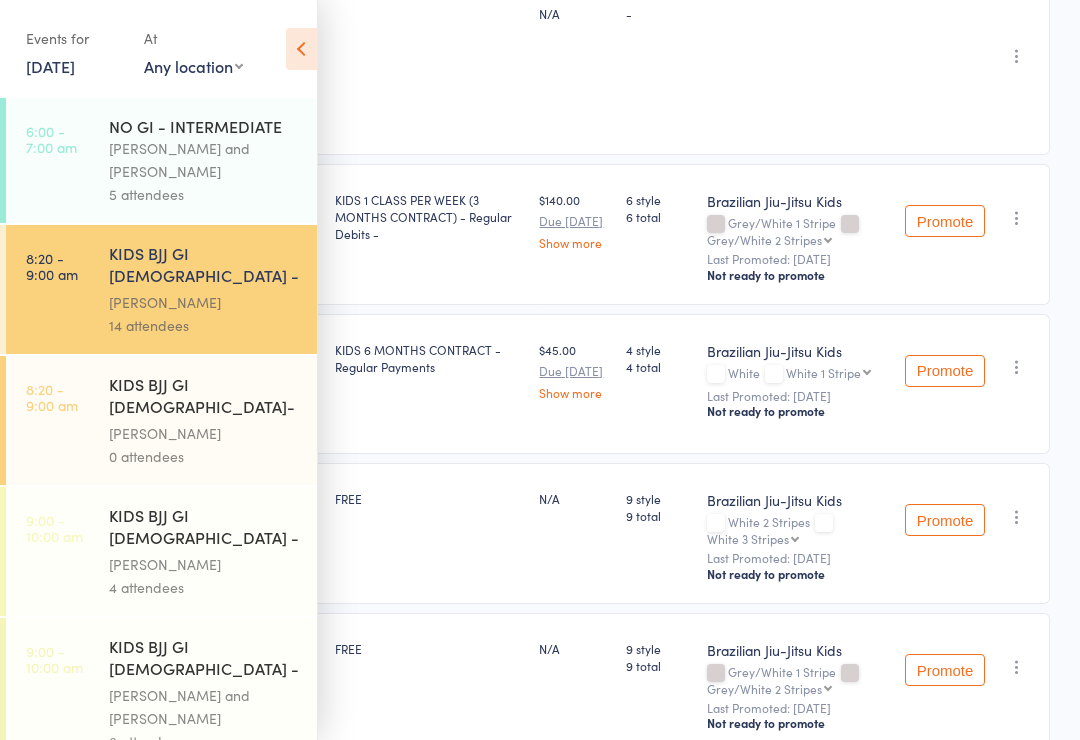 click on "KIDS BJJ GI [DEMOGRAPHIC_DATA]- Level 2" at bounding box center (204, 397) 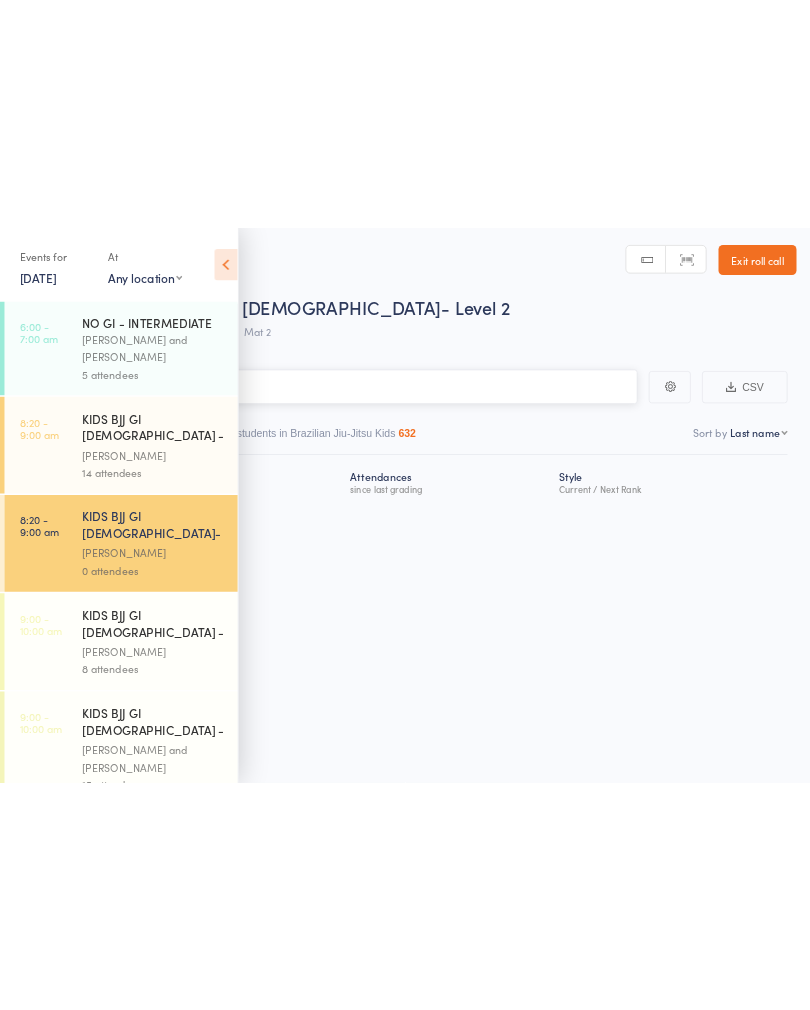 scroll, scrollTop: 0, scrollLeft: 0, axis: both 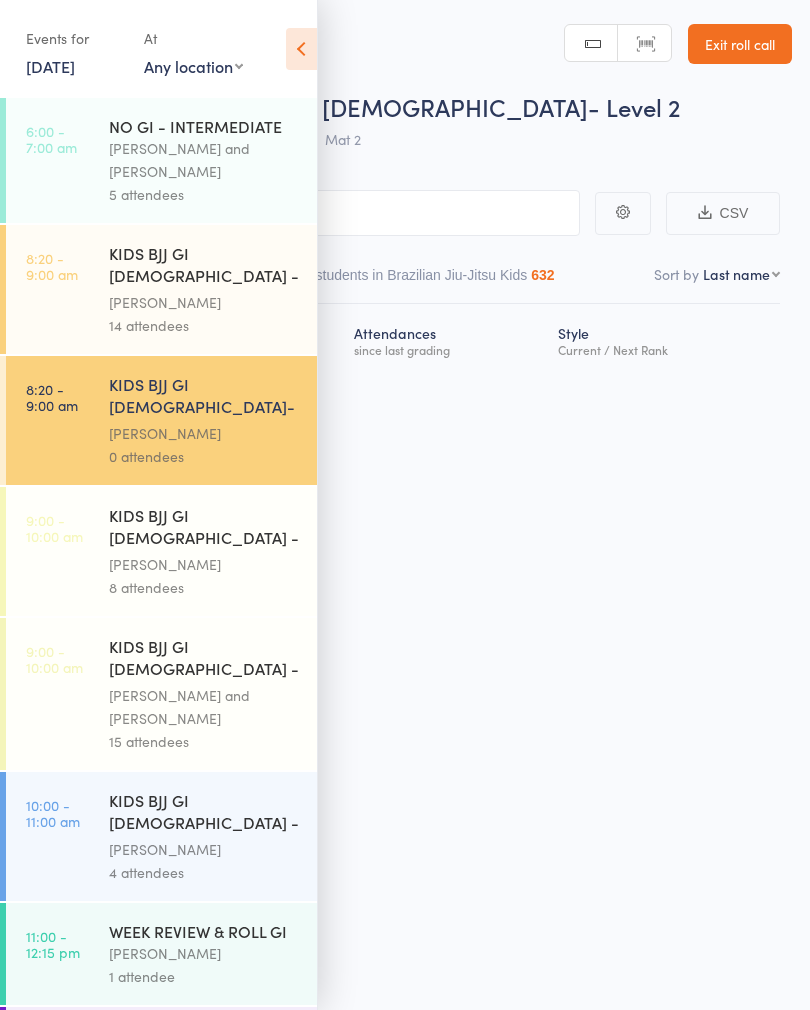 click on "Roll Call for  KIDS BJJ GI [DEMOGRAPHIC_DATA]- Level 2 [DATE] 08:20  [PERSON_NAME]  Mat 2  Manual search Scanner input Exit roll call Events for [DATE] [DATE]
[DATE]
Sun Mon Tue Wed Thu Fri Sat
27
29
30
01
02
03
04
05
28
06
07
08
09
10
11
12
29
13
14
15
16
17
18
19
30
20
21
22
23
24
25
26
31
27
28" at bounding box center (405, 505) 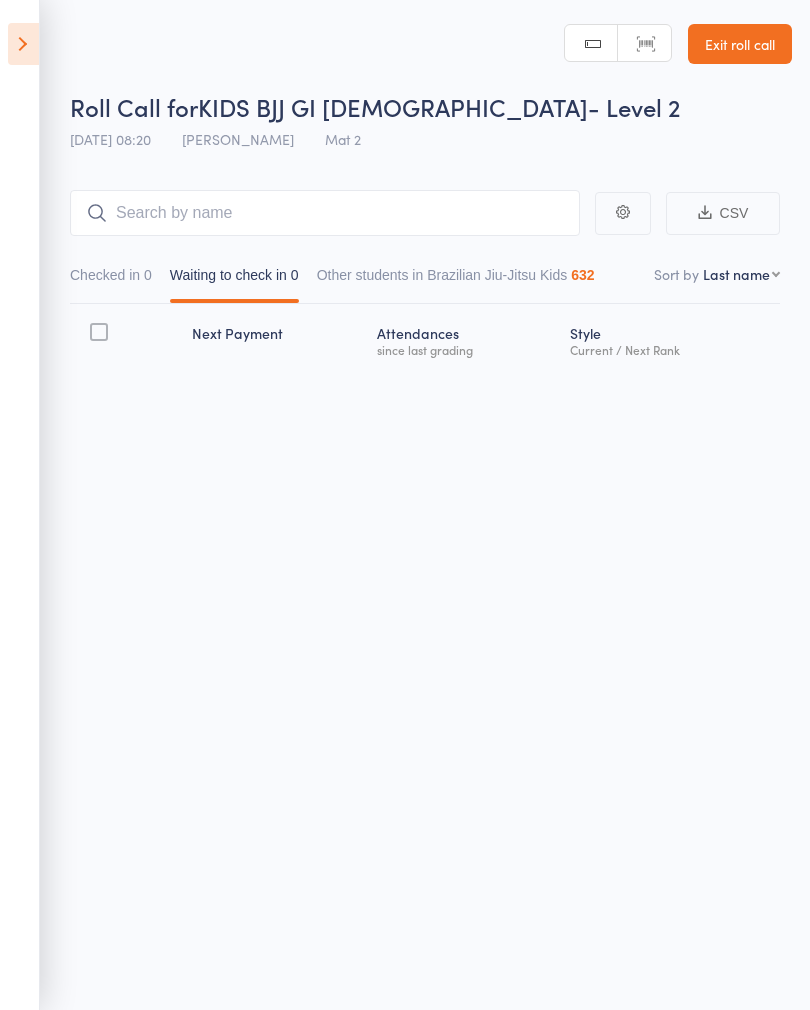 click on "Checked in  0 Waiting to check in  0 Other students in Brazilian Jiu-Jitsu Kids  632" at bounding box center (425, 270) 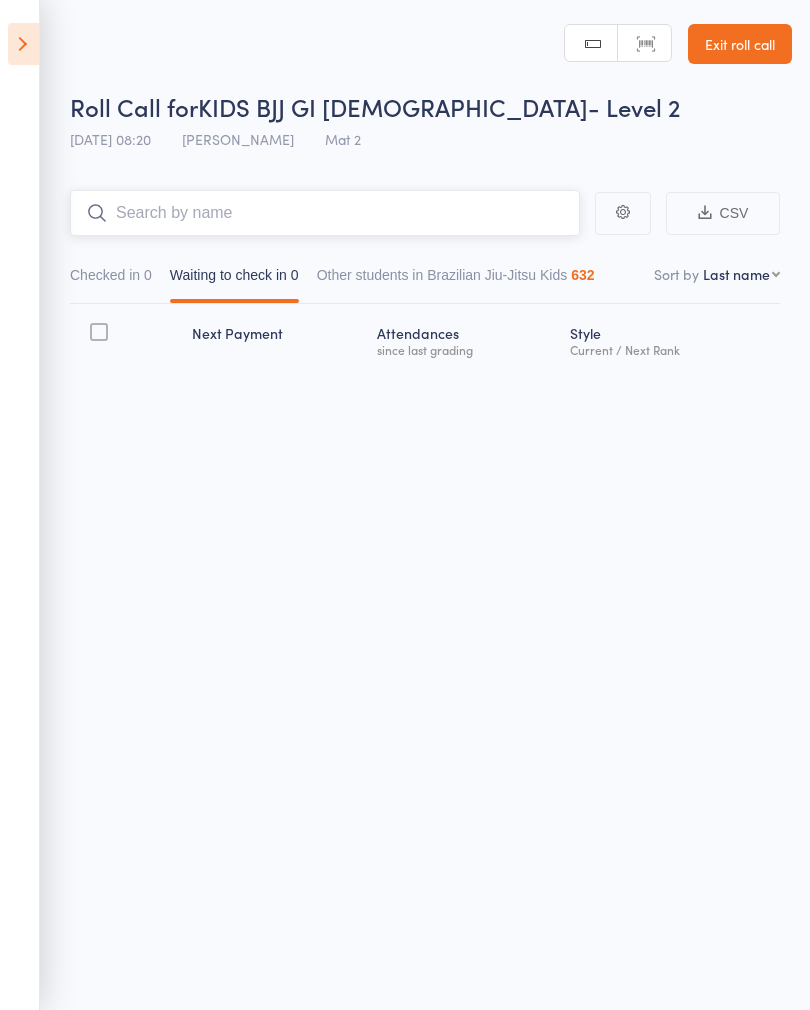 click at bounding box center (325, 213) 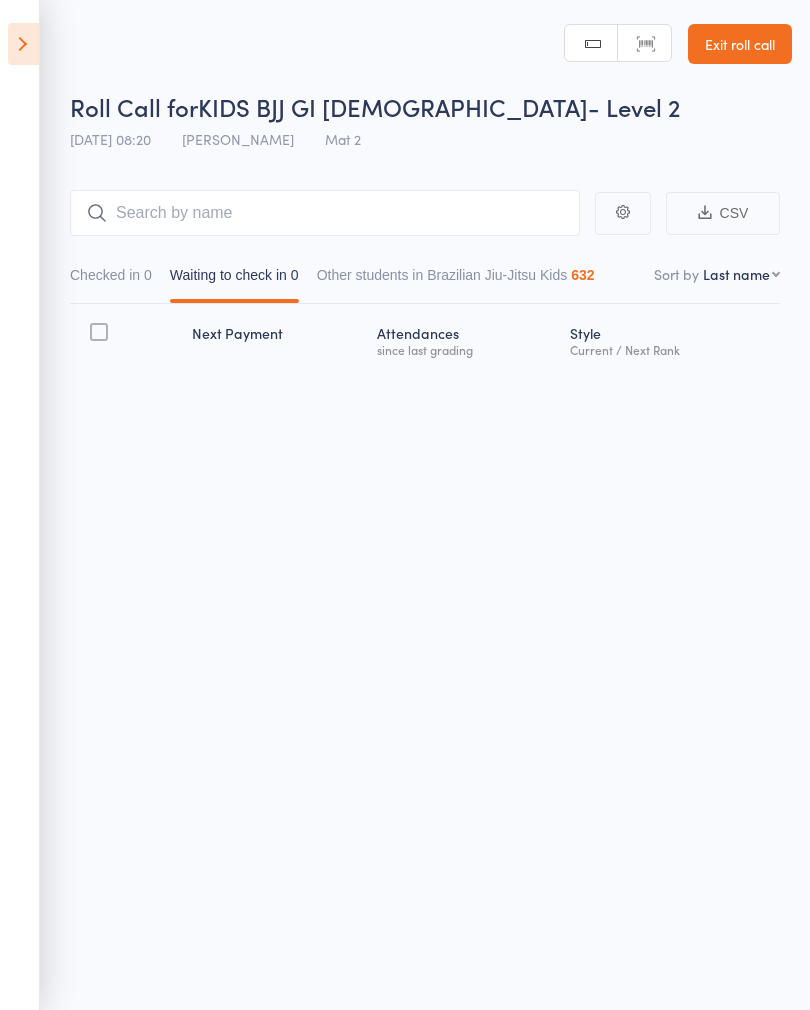 click at bounding box center [23, 44] 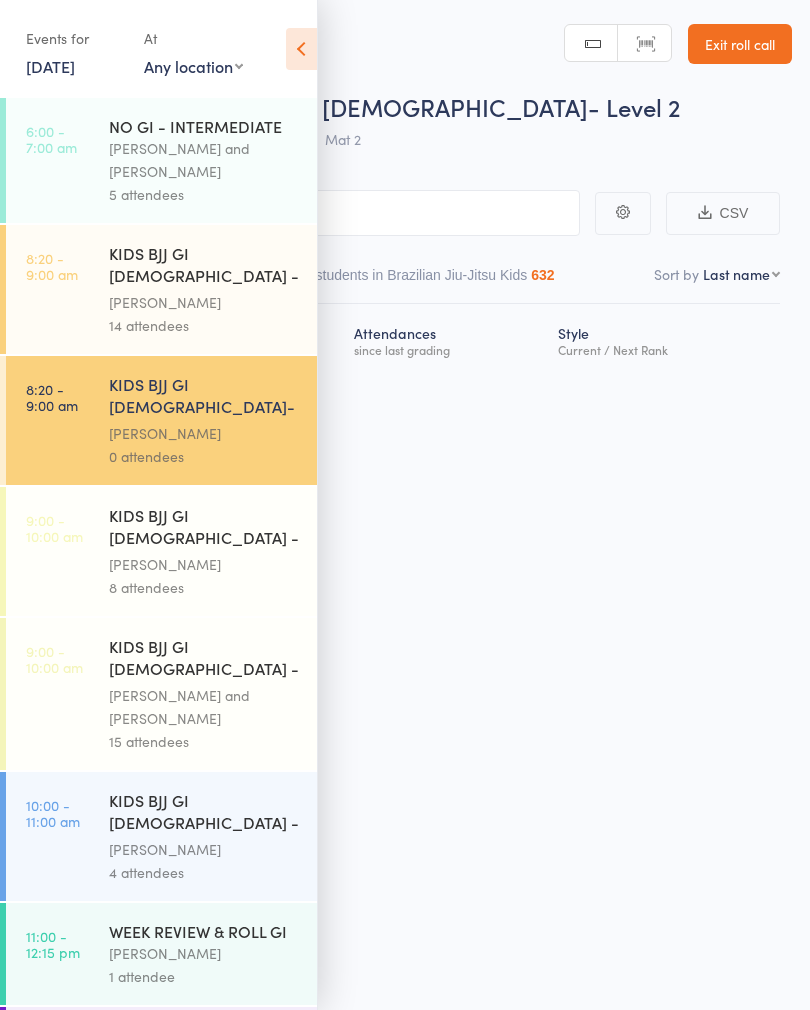 click on "[PERSON_NAME]" at bounding box center (204, 564) 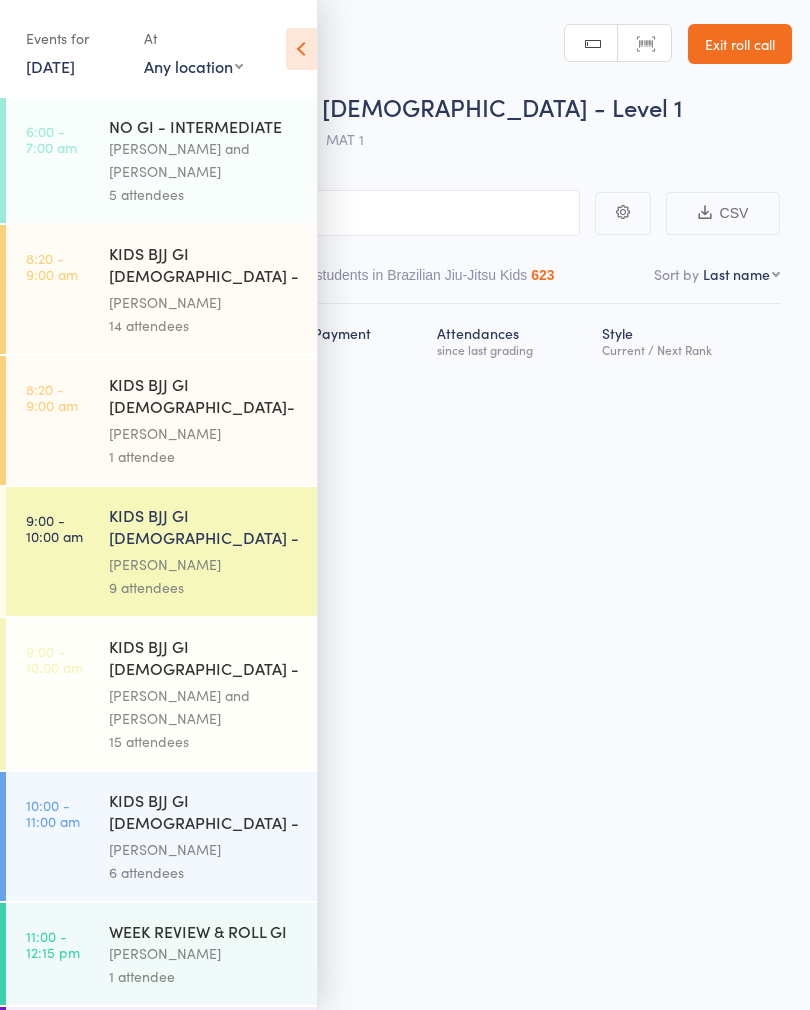 click on "[PERSON_NAME]" at bounding box center [204, 564] 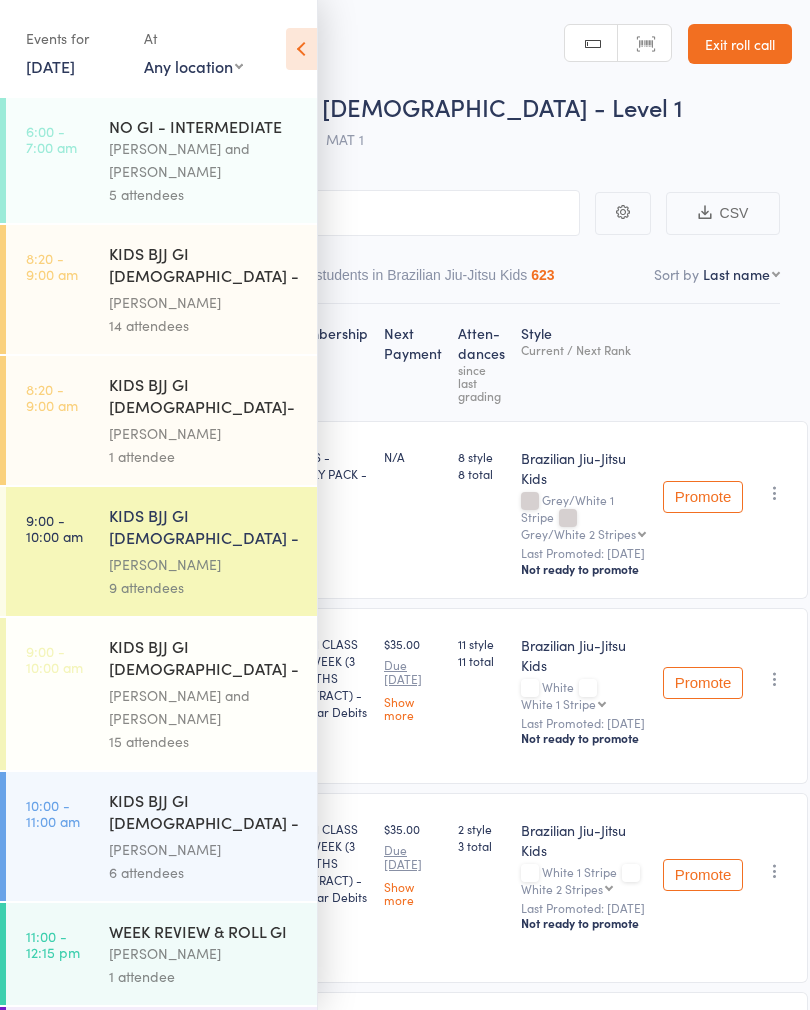 click at bounding box center (301, 49) 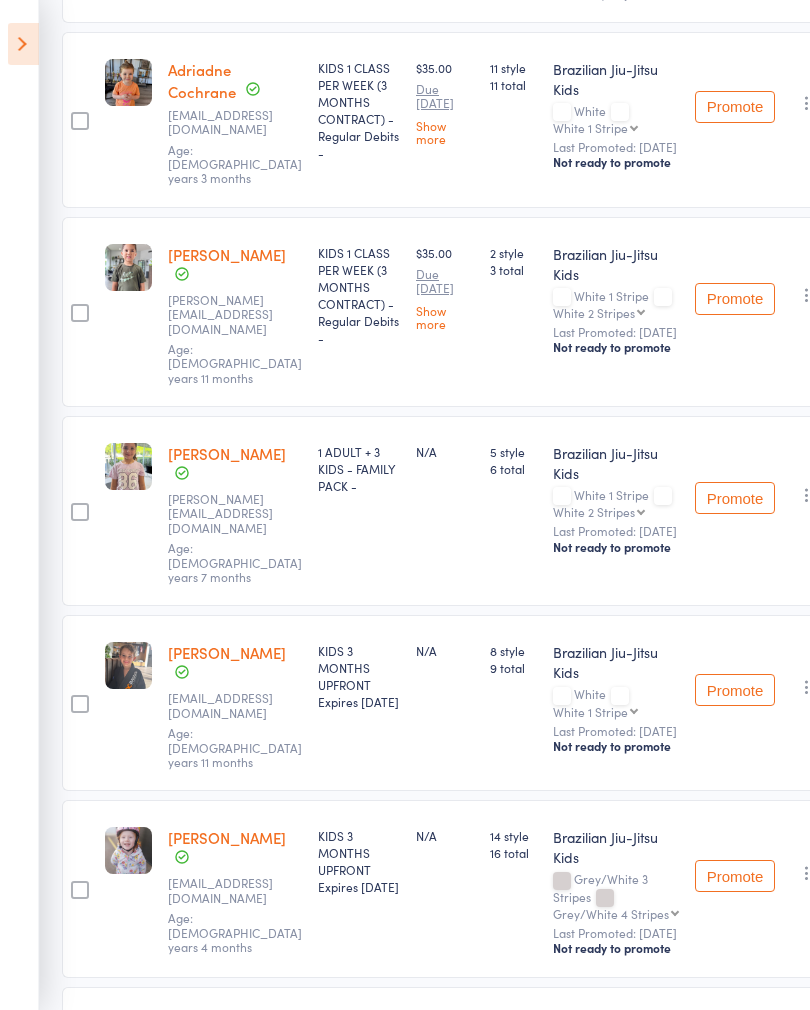 scroll, scrollTop: 576, scrollLeft: 28, axis: both 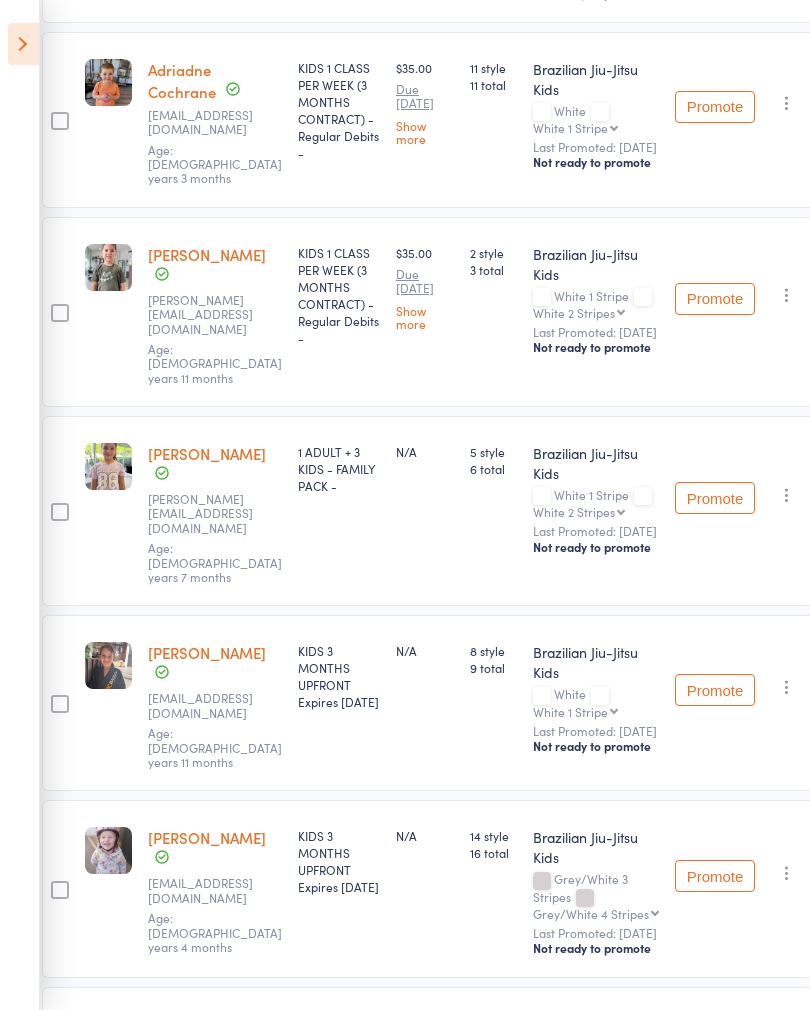 click at bounding box center [23, 44] 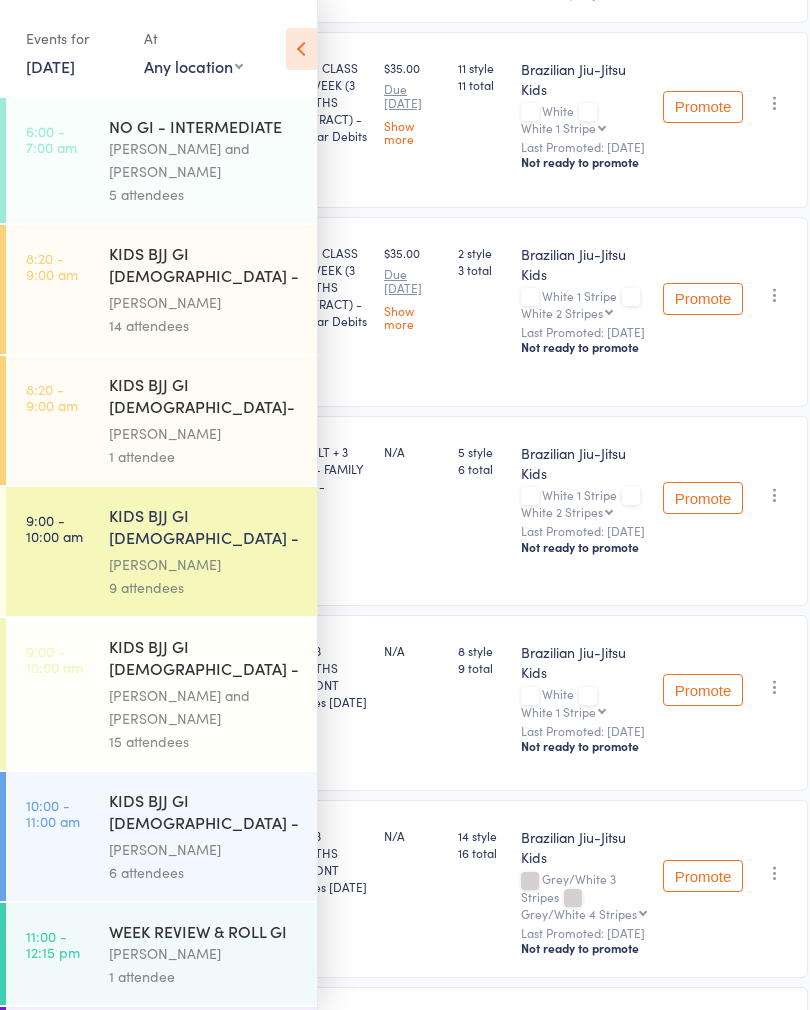 click on "[PERSON_NAME] and [PERSON_NAME]" at bounding box center (204, 707) 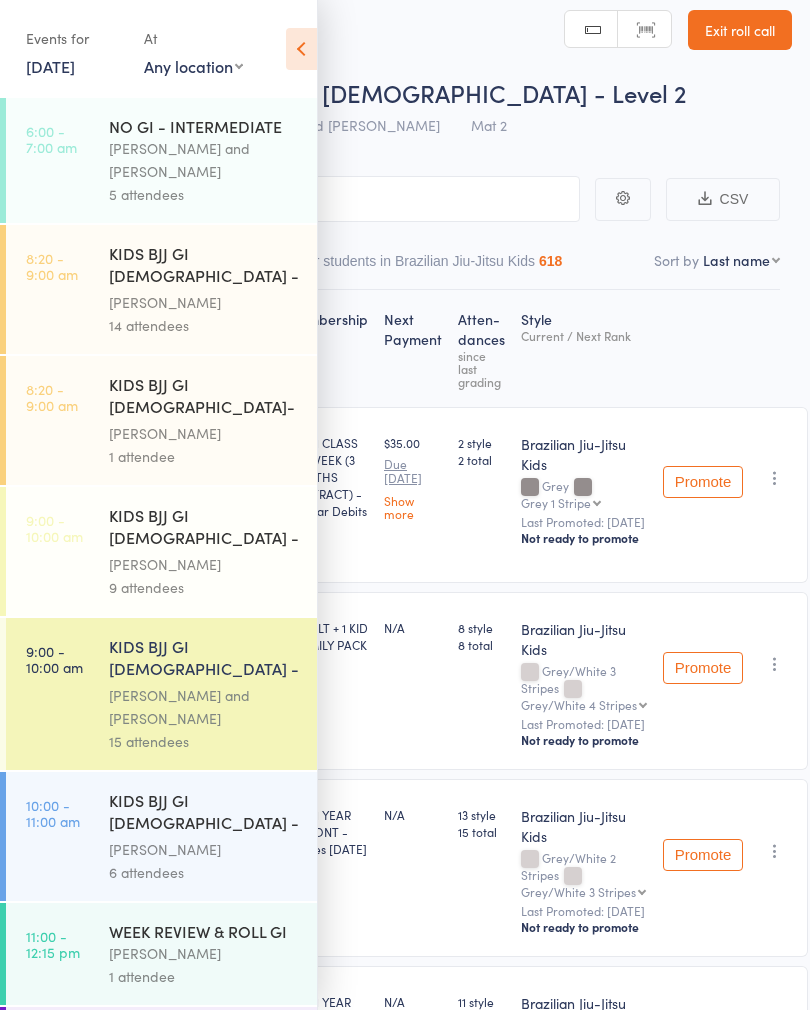click at bounding box center [301, 49] 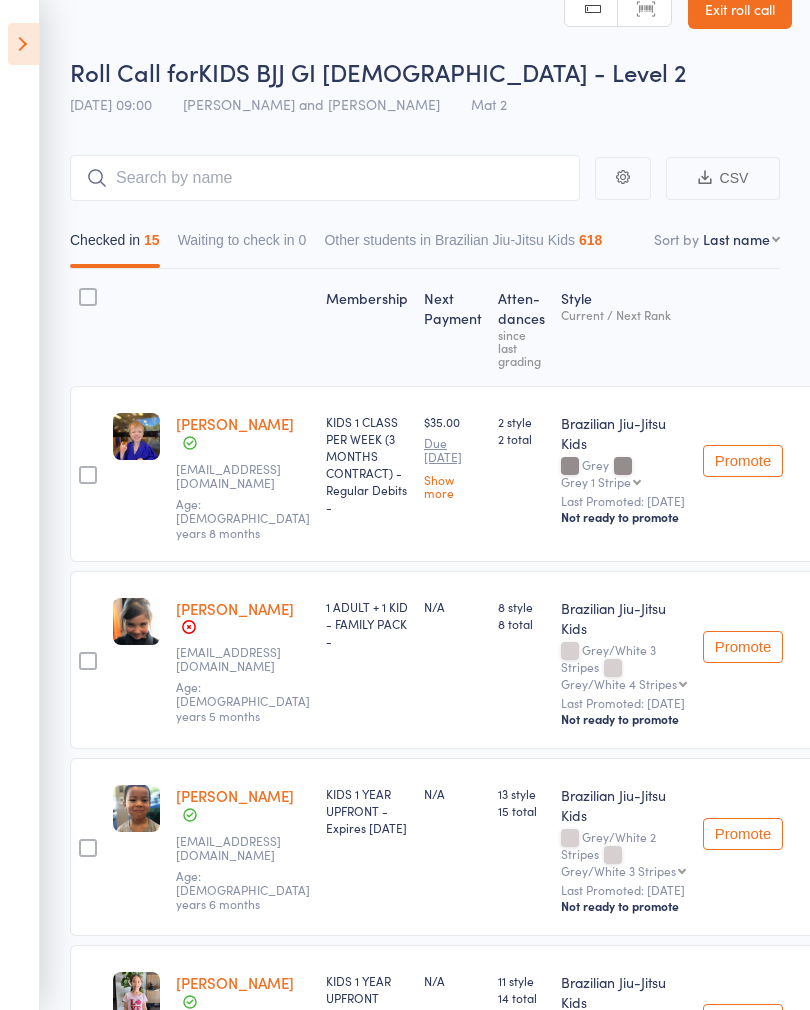 scroll, scrollTop: 0, scrollLeft: 0, axis: both 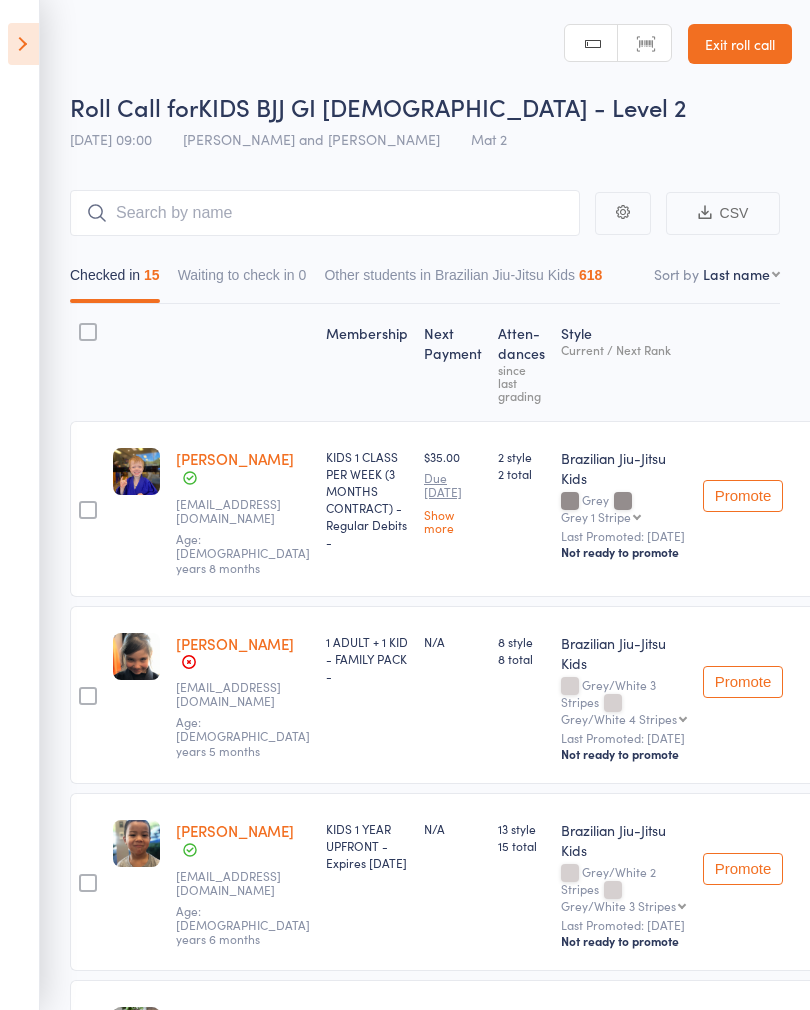 click at bounding box center (23, 44) 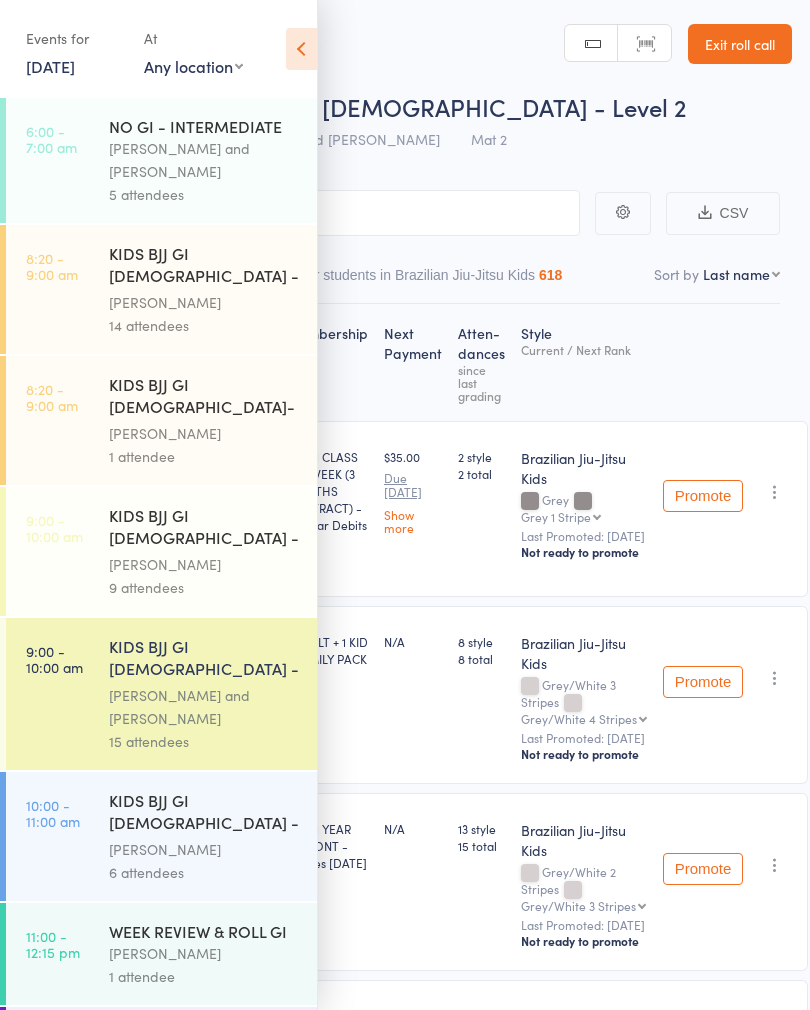 click on "CSV
Checked in  15 Waiting to check in  0 Other students in Brazilian Jiu-Jitsu Kids  618
Sort by   Last name First name Last name Birthday [DATE]? Behind on payments? Check in time Next payment date Next payment amount Membership name Membership expires Ready to grade Style and Rank Style attendance count All attendance count Last Promoted Membership Next Payment Atten­dances since last grading Style Current / Next Rank edit [PERSON_NAME]    [EMAIL_ADDRESS][DOMAIN_NAME] Age: [DEMOGRAPHIC_DATA] years 8 months KIDS 1 CLASS PER WEEK (3 MONTHS CONTRACT) - Regular Debits - $35.00 Due [DATE]  Show more 2 style 2 total Brazilian Jiu-Jitsu Kids Grey  Grey 1 Stripe  Grey 1 Stripe Grey 2 Stripes Grey 3 Stripes Grey 4 Stripes Grey/Black Grey/Black 1 Stripe Grey/Black 2 Stripes Grey/Black 3 Stripes Grey/Black 4 Stripes Yellow/White Yellow/White 1Stripe Yellow/White 2 Stripes Yellow/White 3 Stripe Yellow/White 4 Stripes Yellow Yellow 1 Stripe Yellow 2 Stripe Yellow 3 Stripes Yellow 4 Stripes Yellow/Black Yellow/Black 1 Stripe Orange/White" at bounding box center (405, 1740) 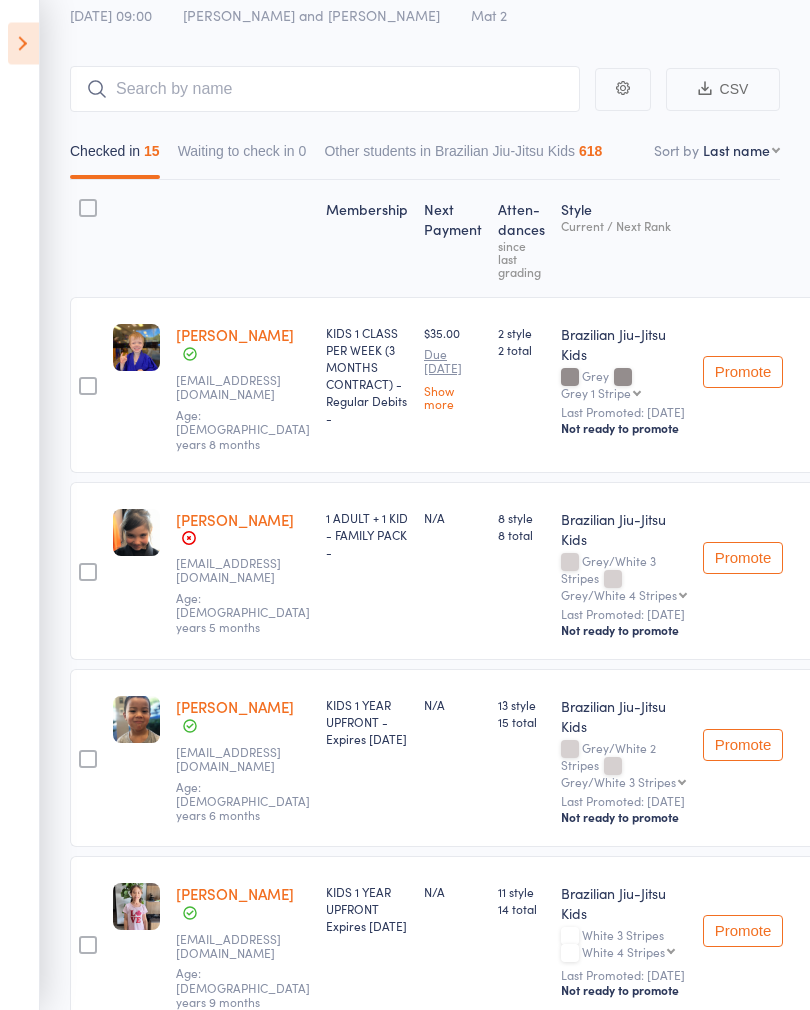 scroll, scrollTop: 0, scrollLeft: 0, axis: both 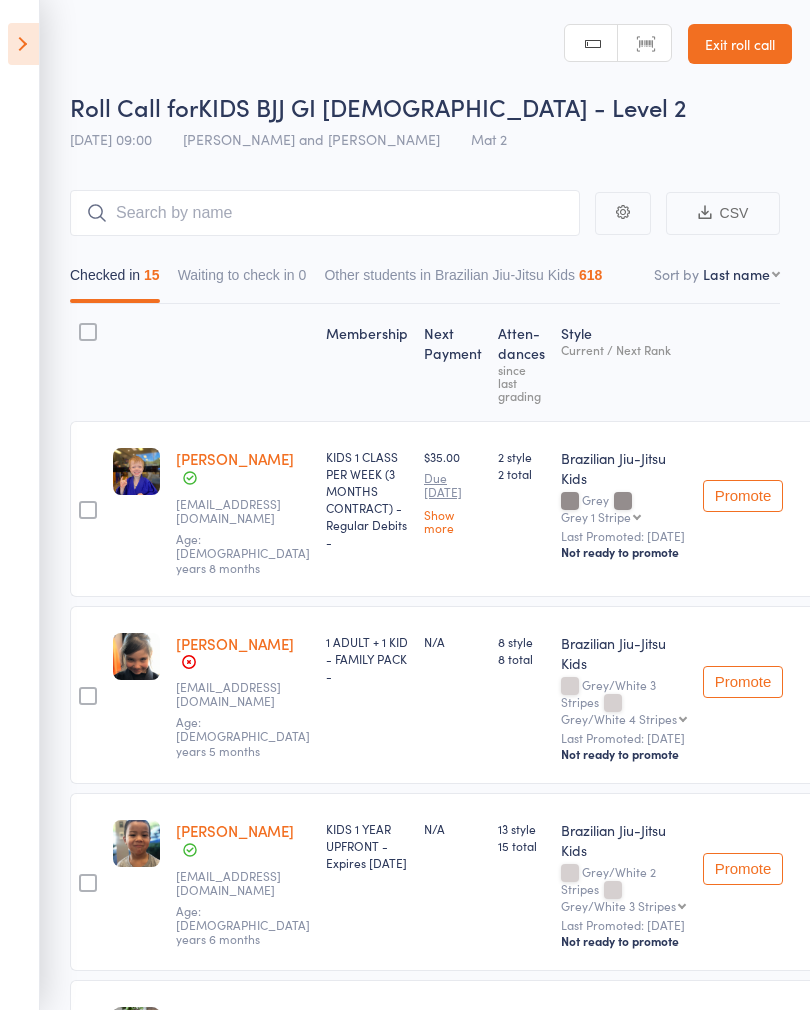click at bounding box center (23, 44) 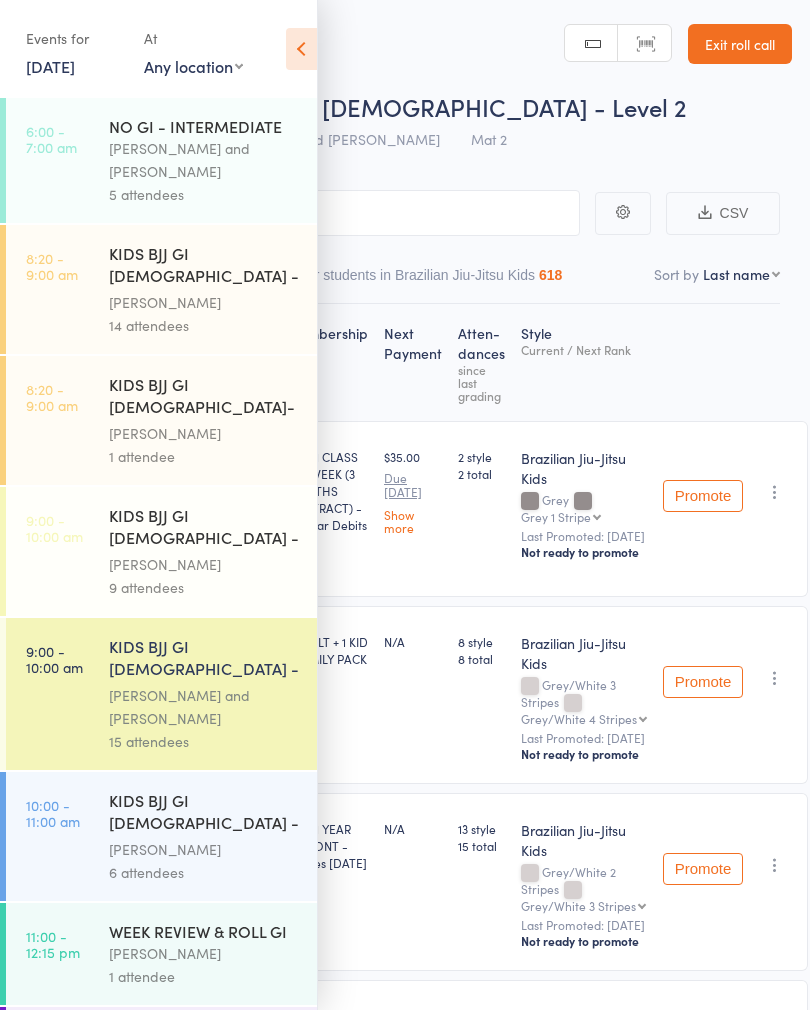 click on "14 attendees" at bounding box center (204, 325) 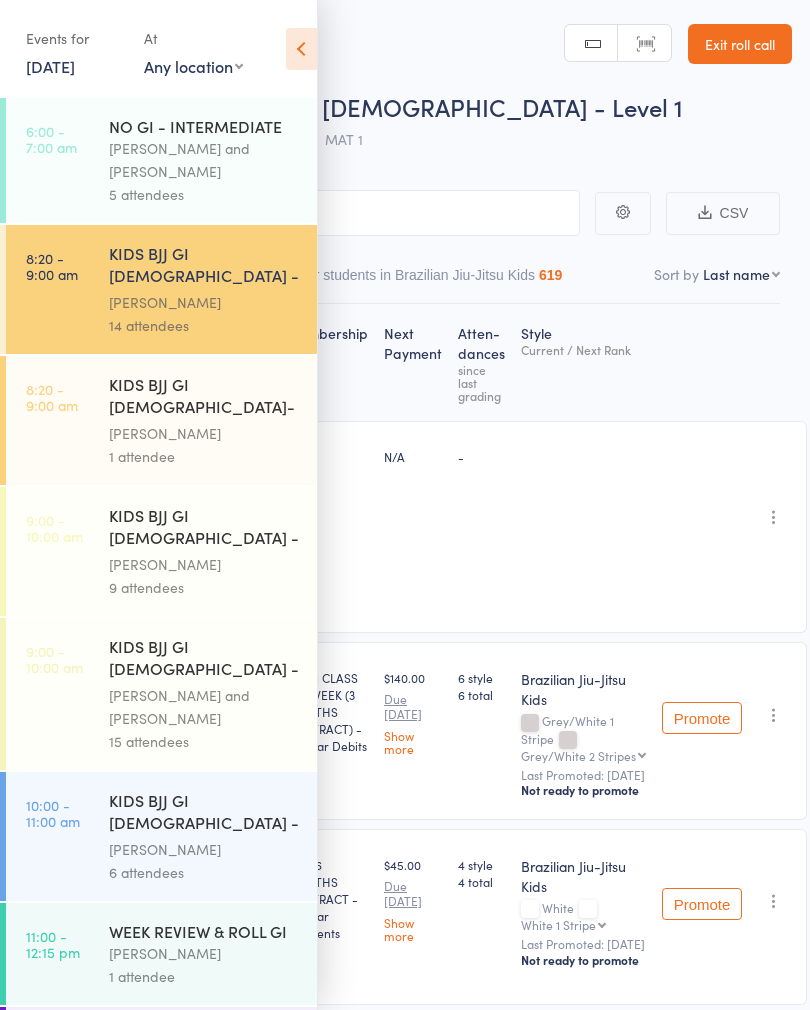 click at bounding box center [301, 49] 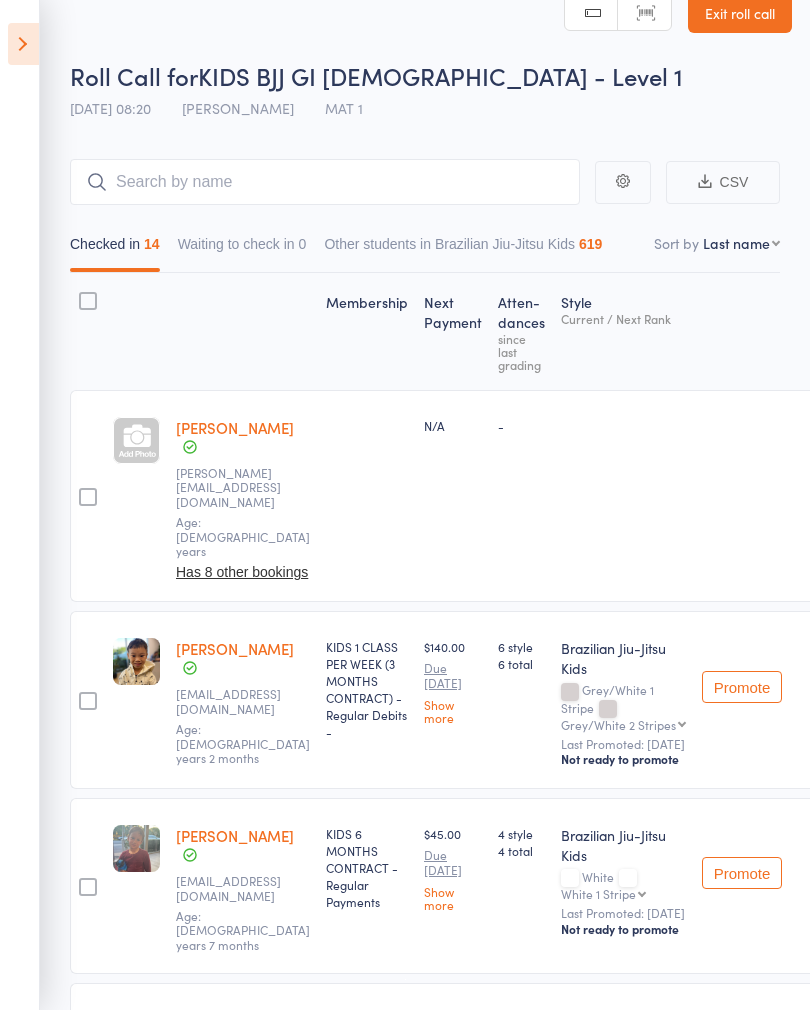 scroll, scrollTop: 0, scrollLeft: 0, axis: both 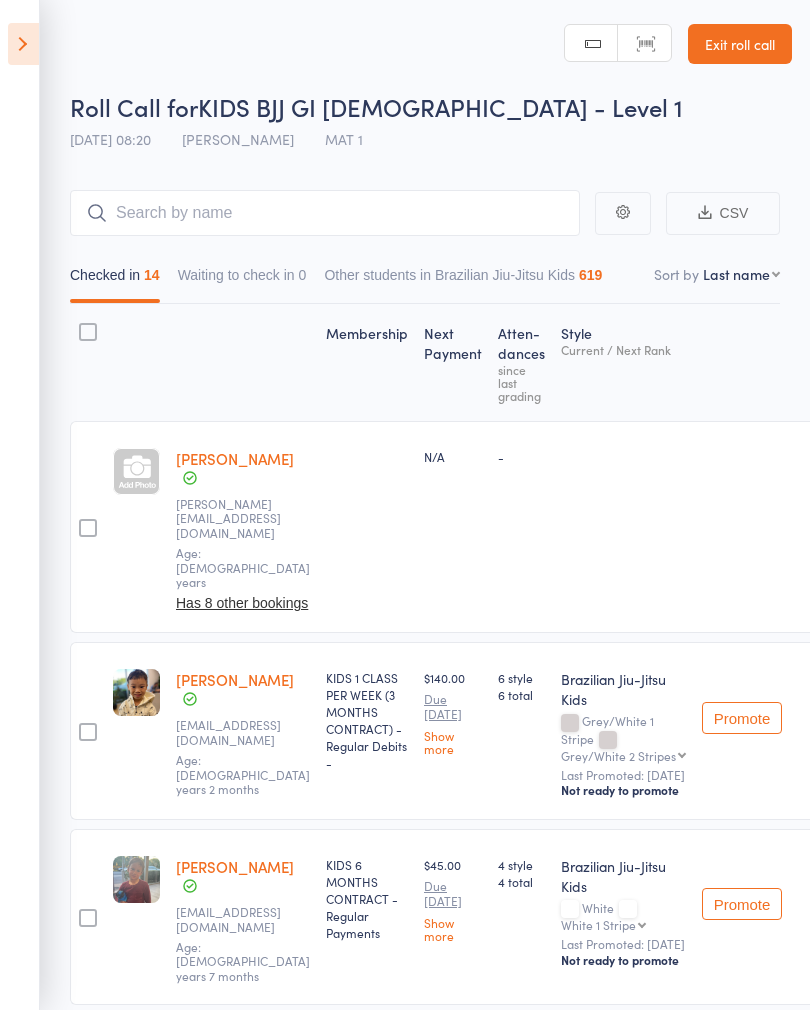 click at bounding box center (23, 44) 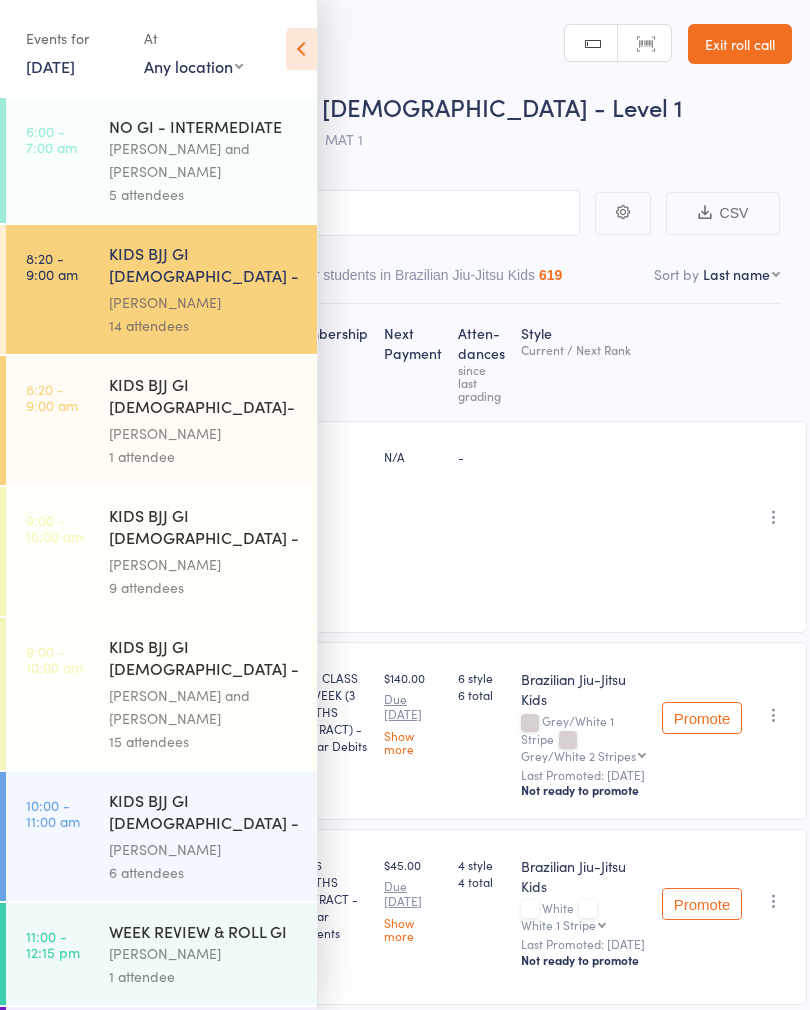 click at bounding box center (301, 49) 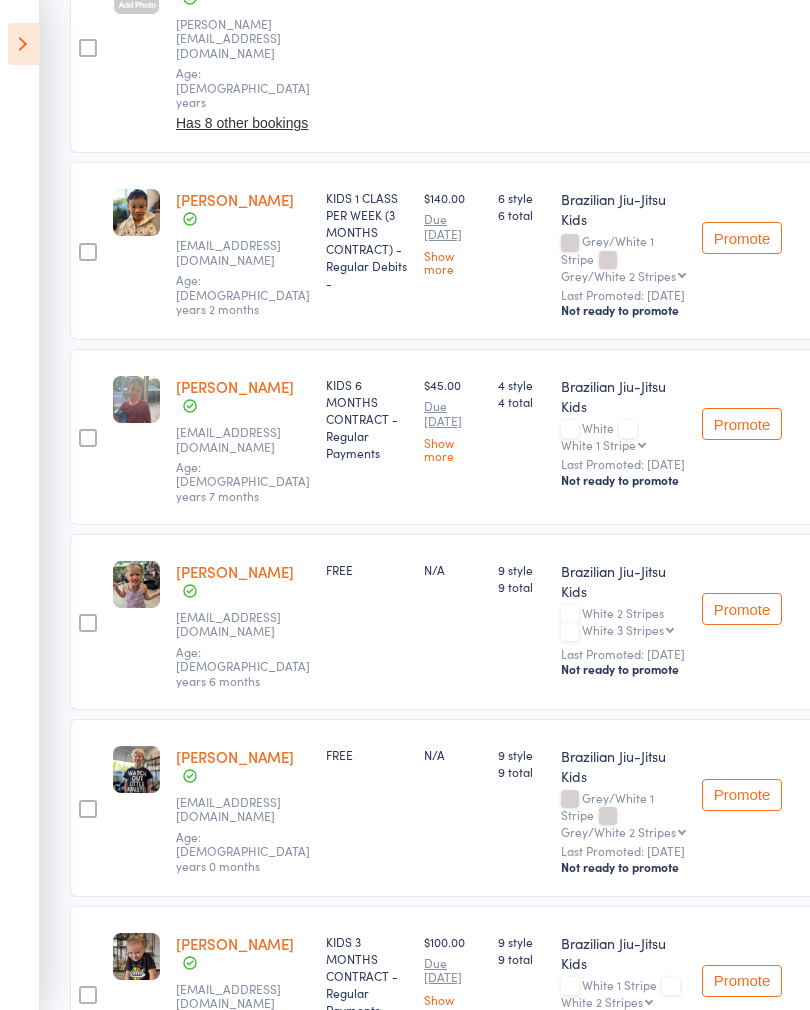 scroll, scrollTop: 482, scrollLeft: 0, axis: vertical 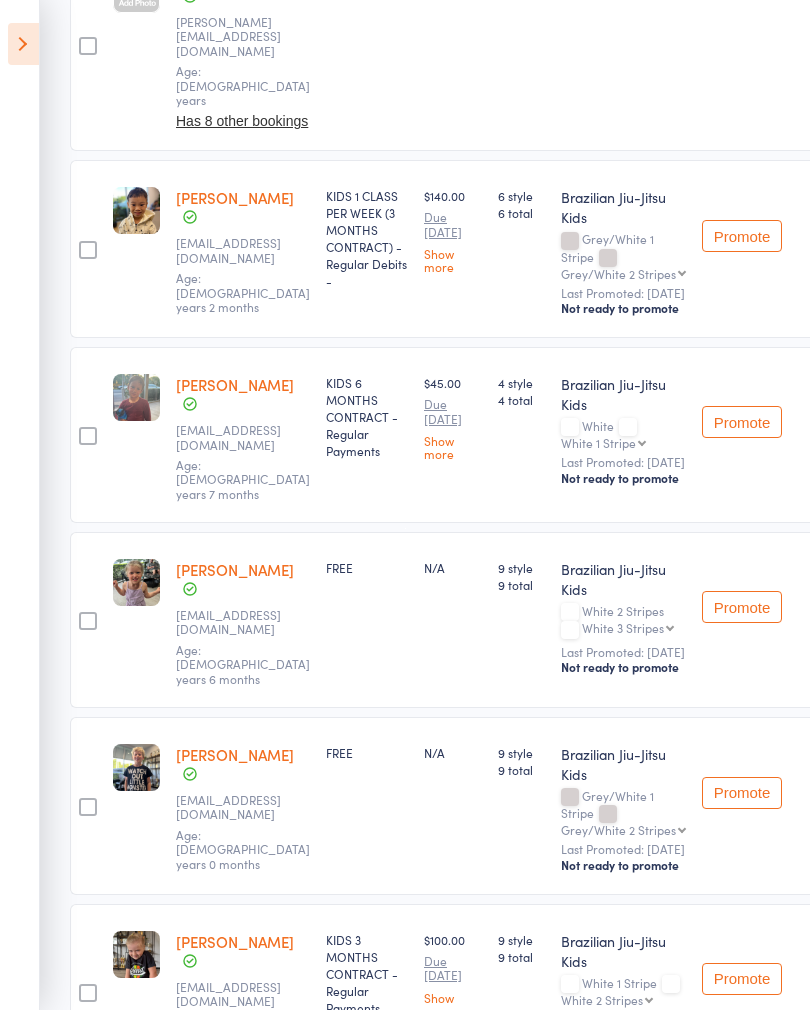 click at bounding box center (23, 44) 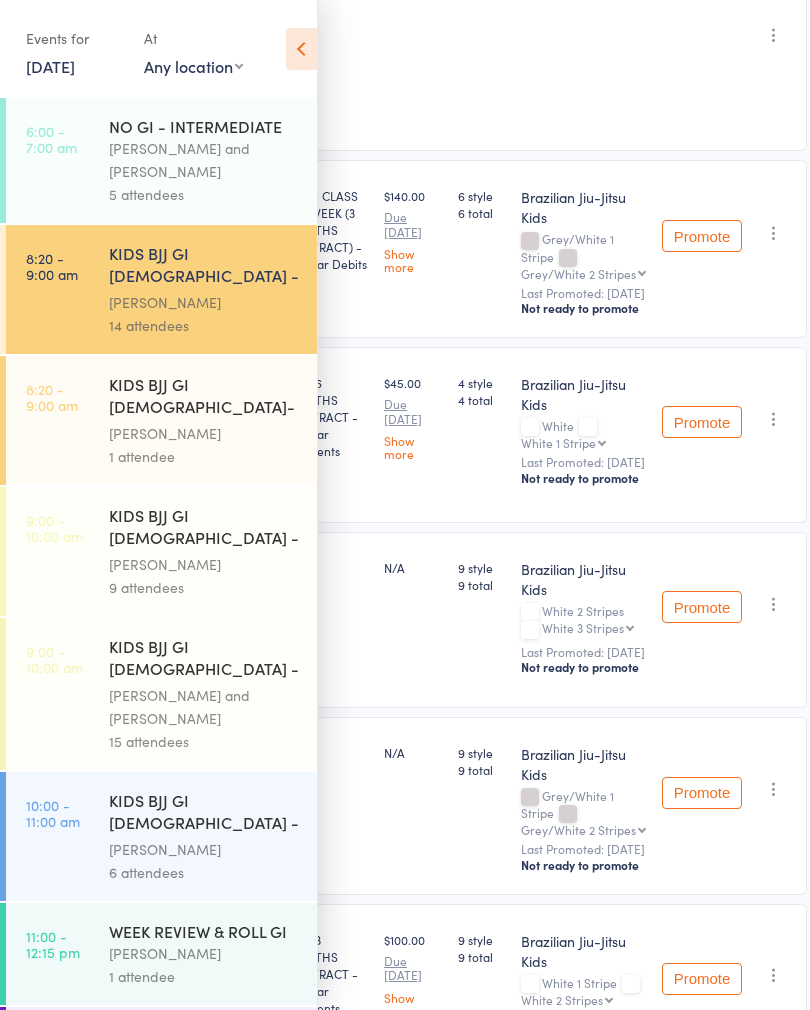 click on "9 attendees" at bounding box center (204, 587) 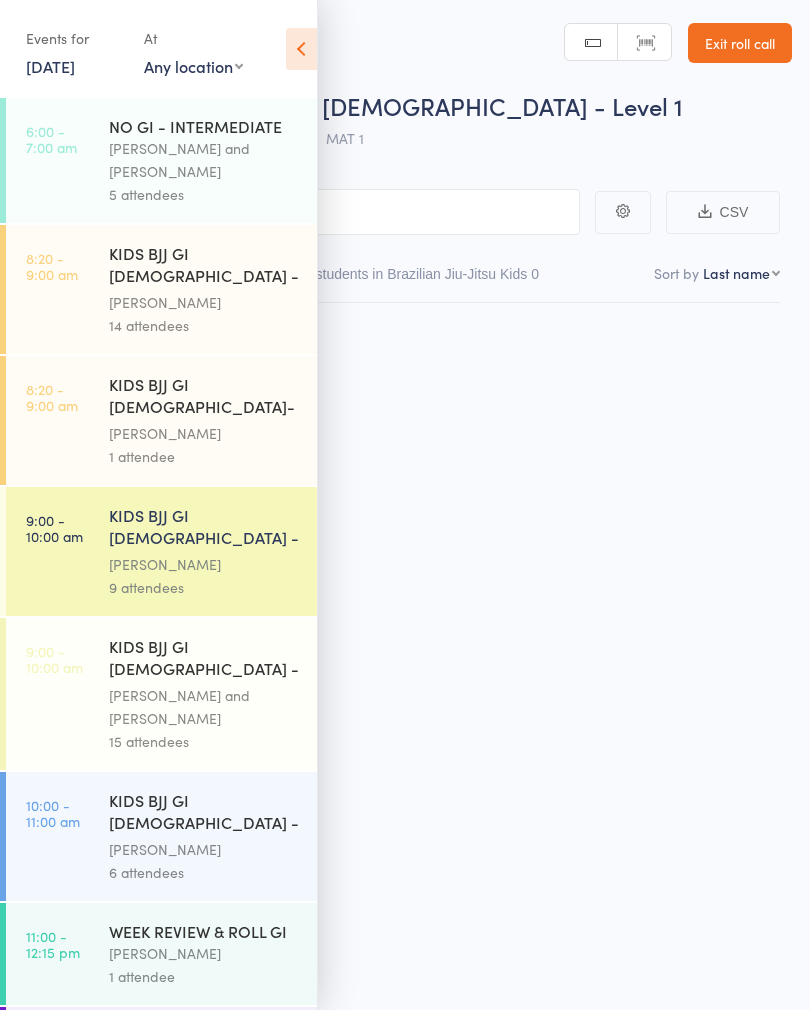 scroll, scrollTop: 14, scrollLeft: 0, axis: vertical 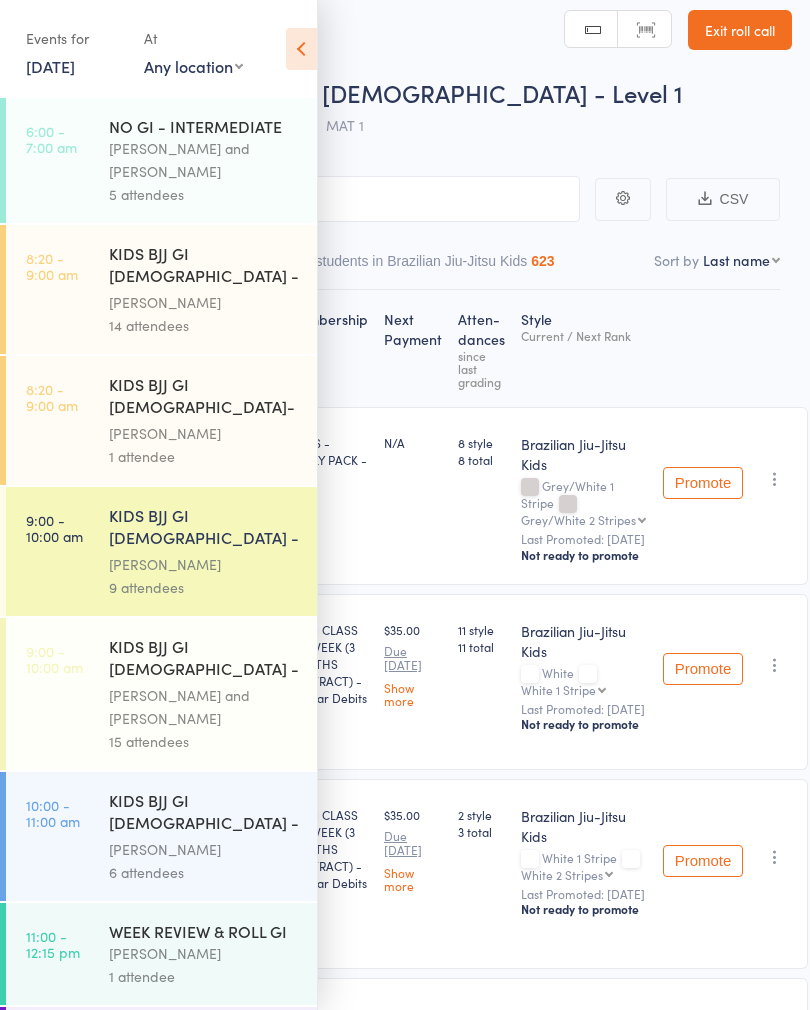 click on "Membership Next Payment Atten­dances since last grading Style Current / Next Rank edit [PERSON_NAME]    [EMAIL_ADDRESS][DOMAIN_NAME] Age: [DEMOGRAPHIC_DATA] years 5 months 2 KIDS - FAMILY PACK - N/A 8 style 8 total Brazilian Jiu-Jitsu Kids Grey/White 1 Stripe  Grey/White 2 Stripes  Grey/White 2 Stripes Grey/White 3 Stripes Grey/White 4 Stripes Grey Grey 1 Stripe Grey 2 Stripes Grey 3 Stripes Grey 4 Stripes Grey/Black Grey/Black 1 Stripe Grey/Black 2 Stripes Grey/Black 3 Stripes Grey/Black 4 Stripes Yellow/White Yellow/White 1Stripe Yellow/White 2 Stripes Yellow/White 3 Stripe Yellow/White 4 Stripes Yellow Yellow 1 Stripe Yellow 2 Stripe Yellow 3 Stripes Yellow 4 Stripes Yellow/Black Yellow/Black 1 Stripe Yellow/Black 2 Stripes Yellow/Black 3 Stripes Yellow/Black 4 Stripes Orange/White Orange/White 1 Stripe Orange/White 2 Stripes Orange/White 3 Stripes Orange/White 4 Stripes Orange Orange 1 Stripe Orange 2 Stripes Orange 3 Stripes Orange 4 Stripes Orange/Black Orange/Black 1 Stripe Orange/Black 2 Stripes Green/White Green" at bounding box center [419, 1211] 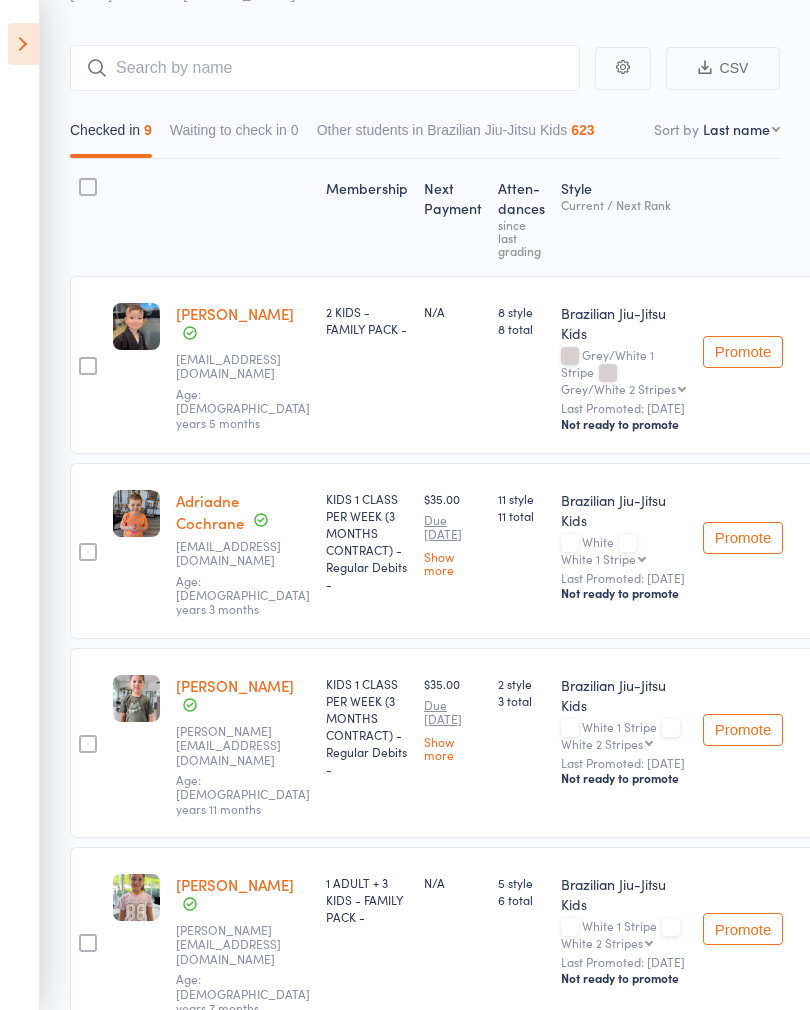 scroll, scrollTop: 0, scrollLeft: 0, axis: both 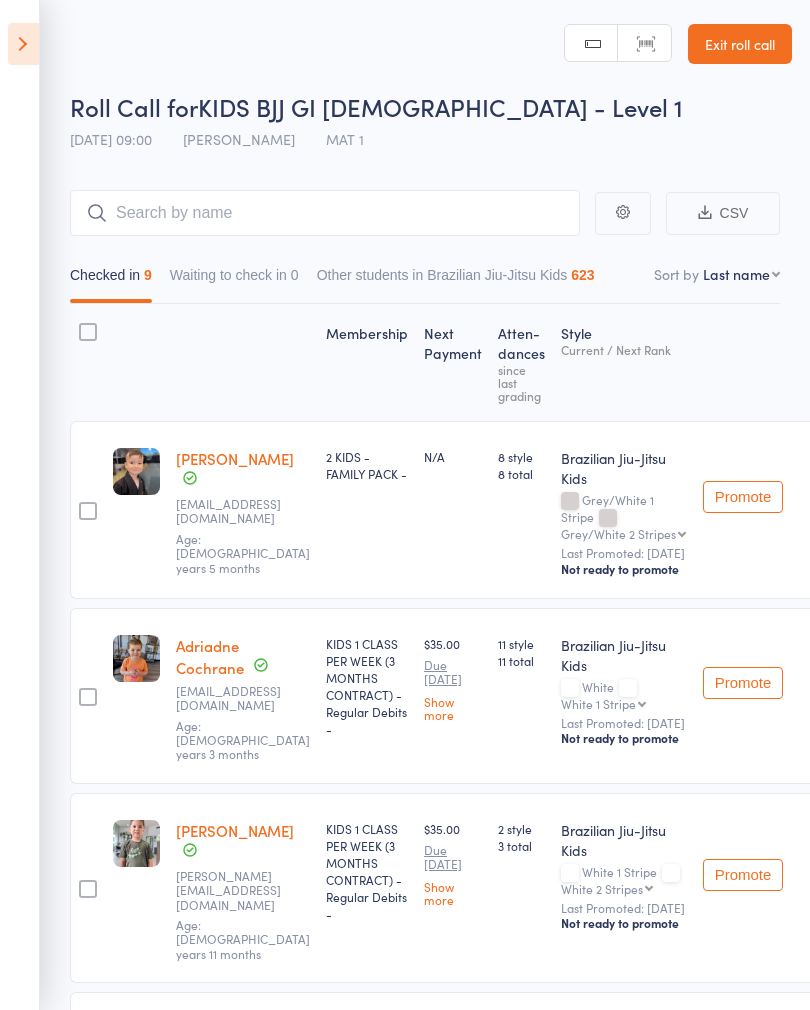 click at bounding box center (23, 44) 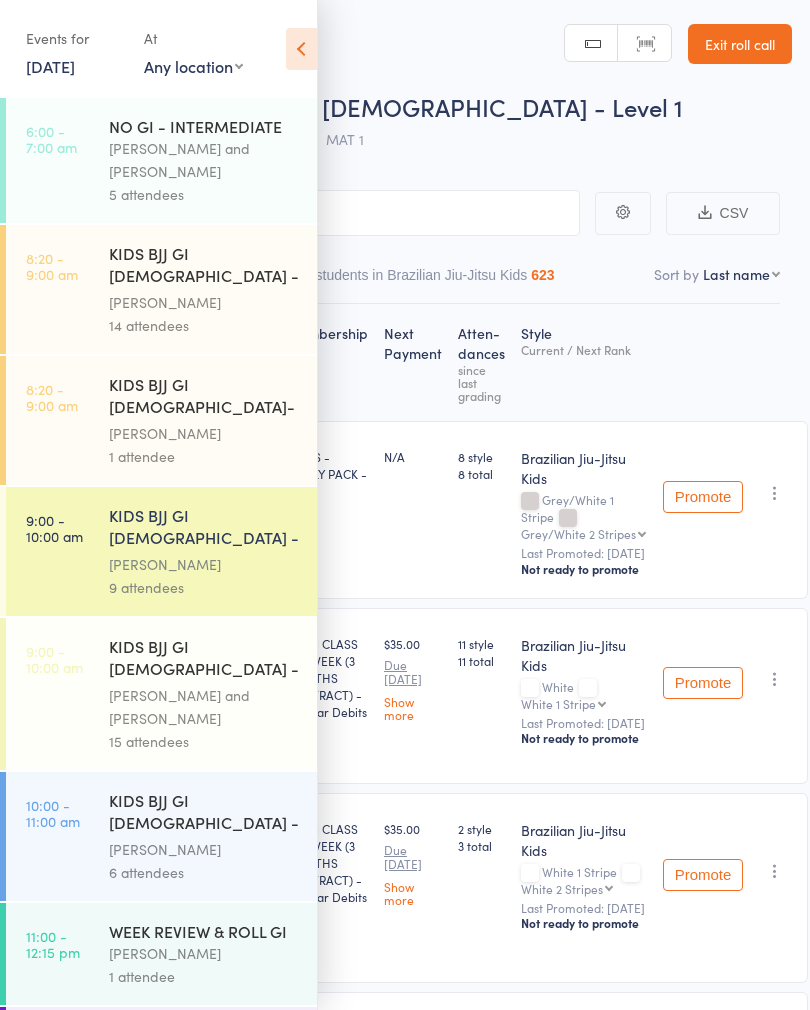 click at bounding box center [301, 49] 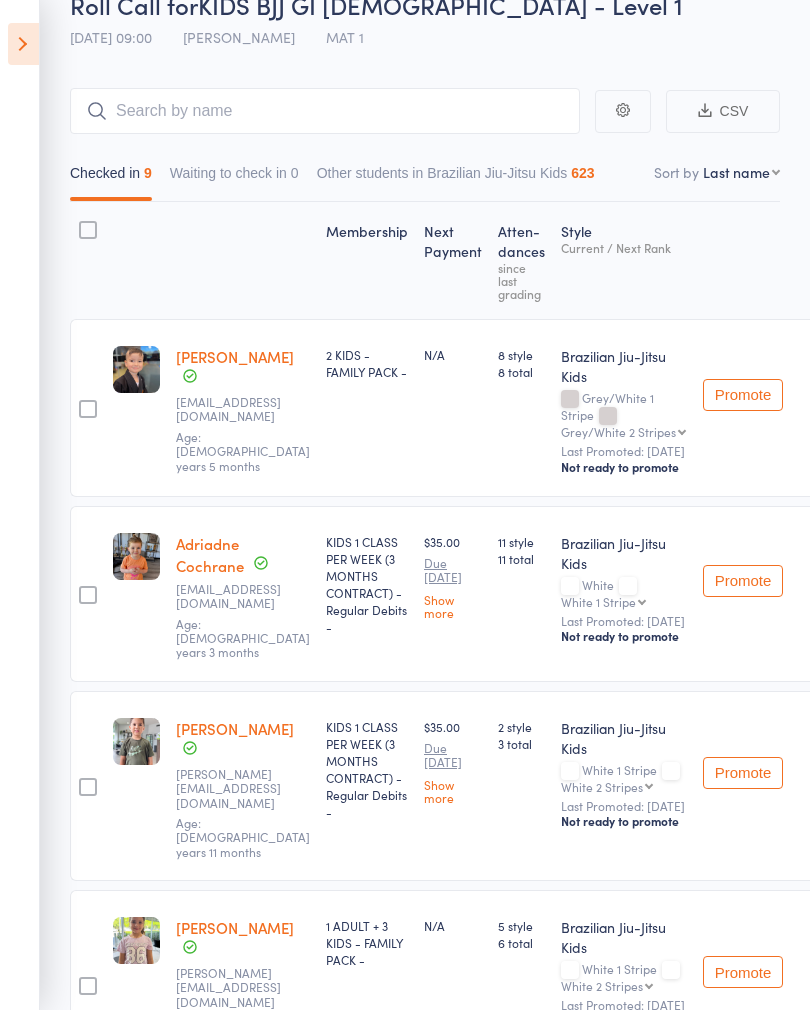 scroll, scrollTop: 112, scrollLeft: 0, axis: vertical 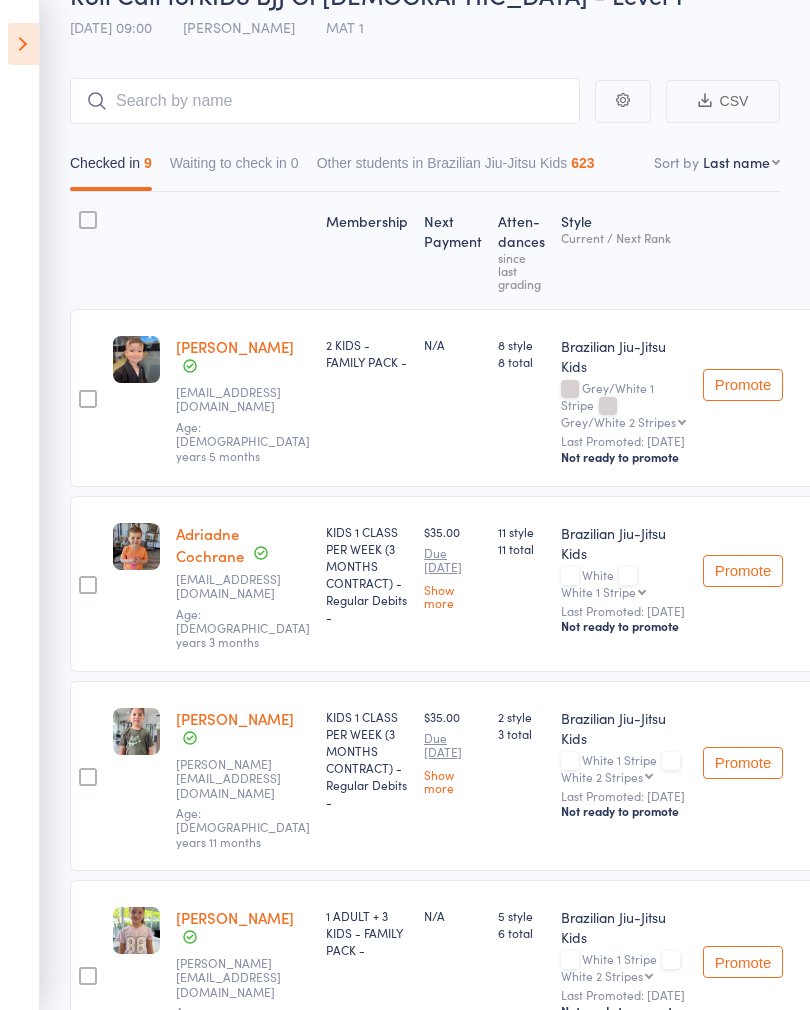 click on "Not ready to promote" at bounding box center (624, 1011) 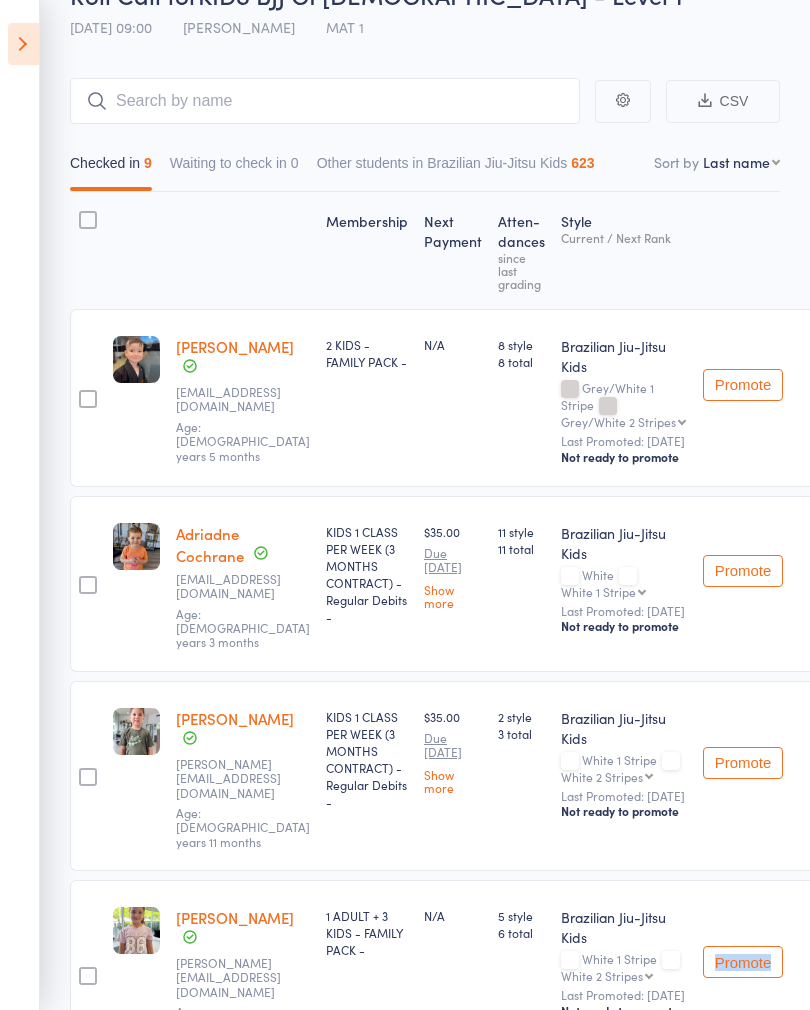 click on "Promote Undo check-in Promote Send message Add Note Add Task Remove Mark absent" at bounding box center [771, 975] 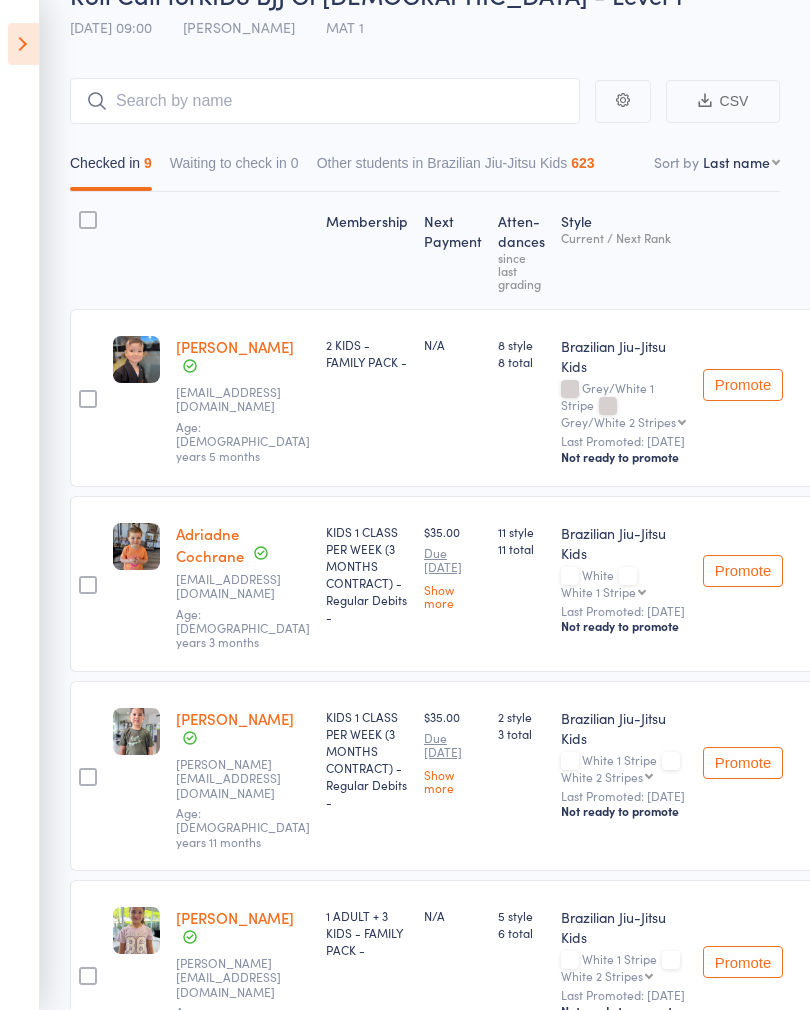 click on "Promote Undo check-in Promote Send message Add Note Add Task Remove Mark absent" at bounding box center [771, 975] 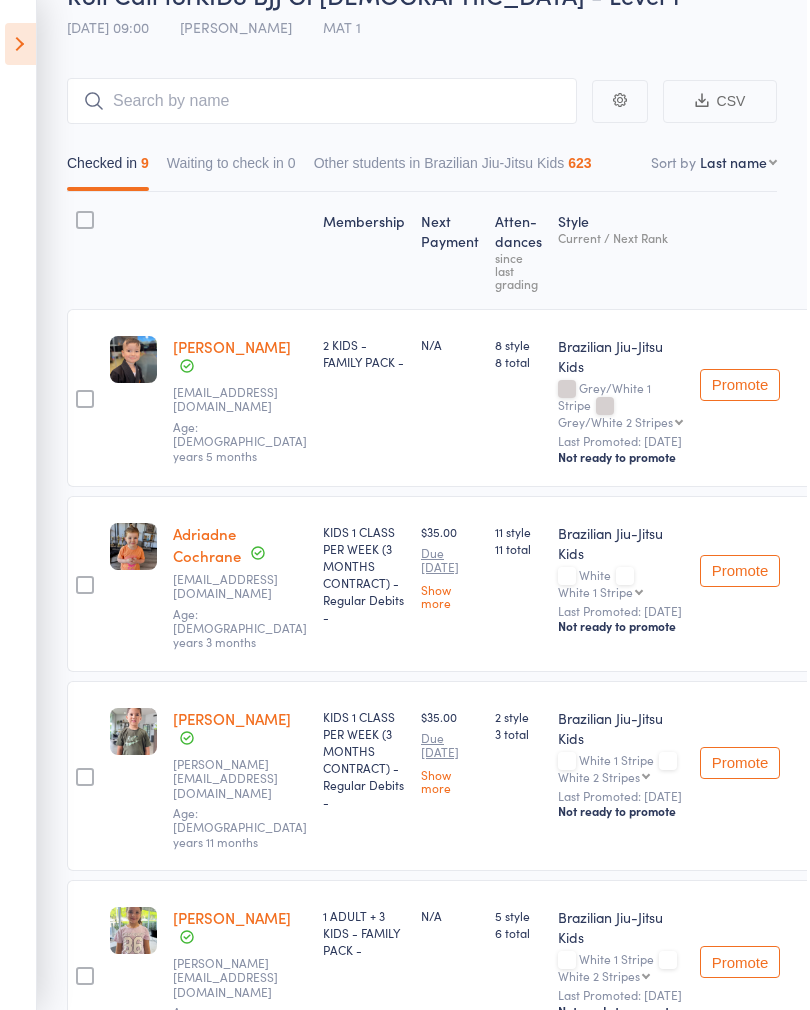 click on "Not ready to promote" at bounding box center (624, 1011) 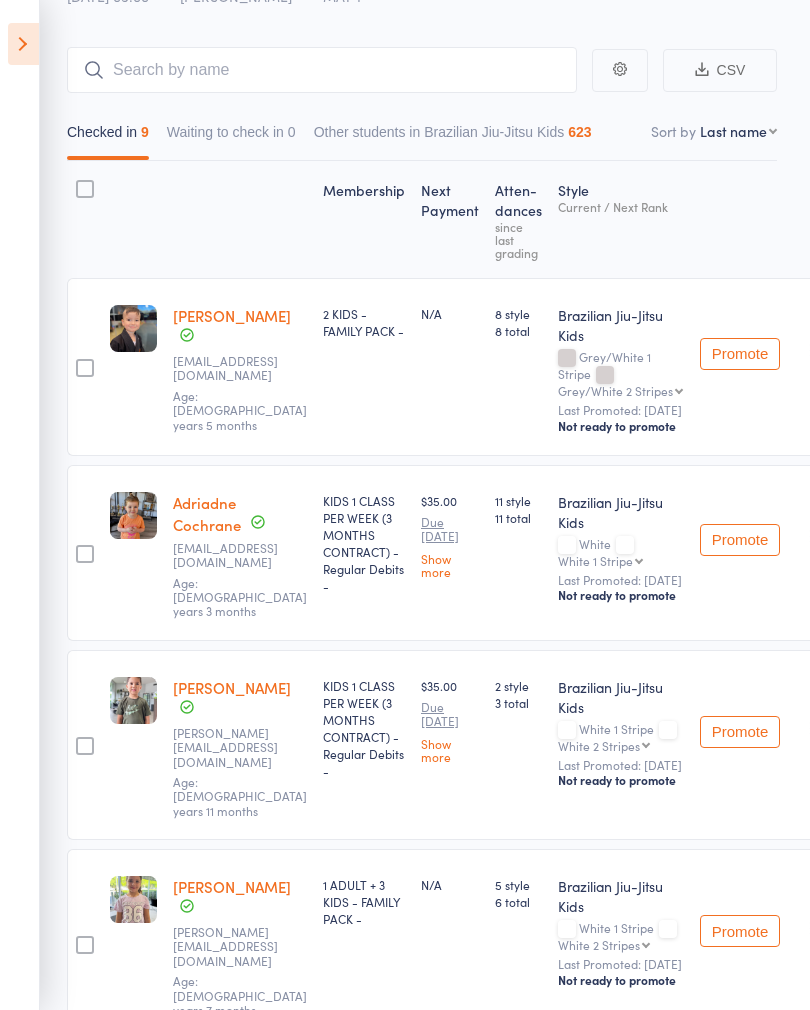 click on "Not ready to promote" at bounding box center (621, 980) 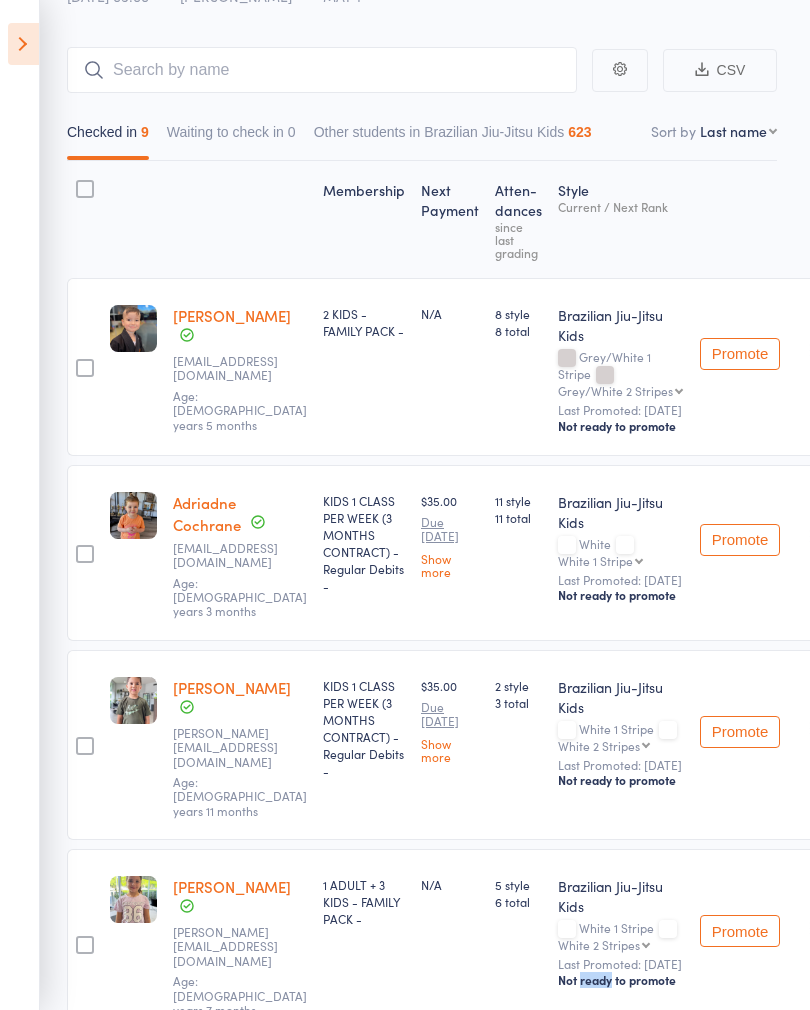 click on "Not ready to promote" at bounding box center [621, 980] 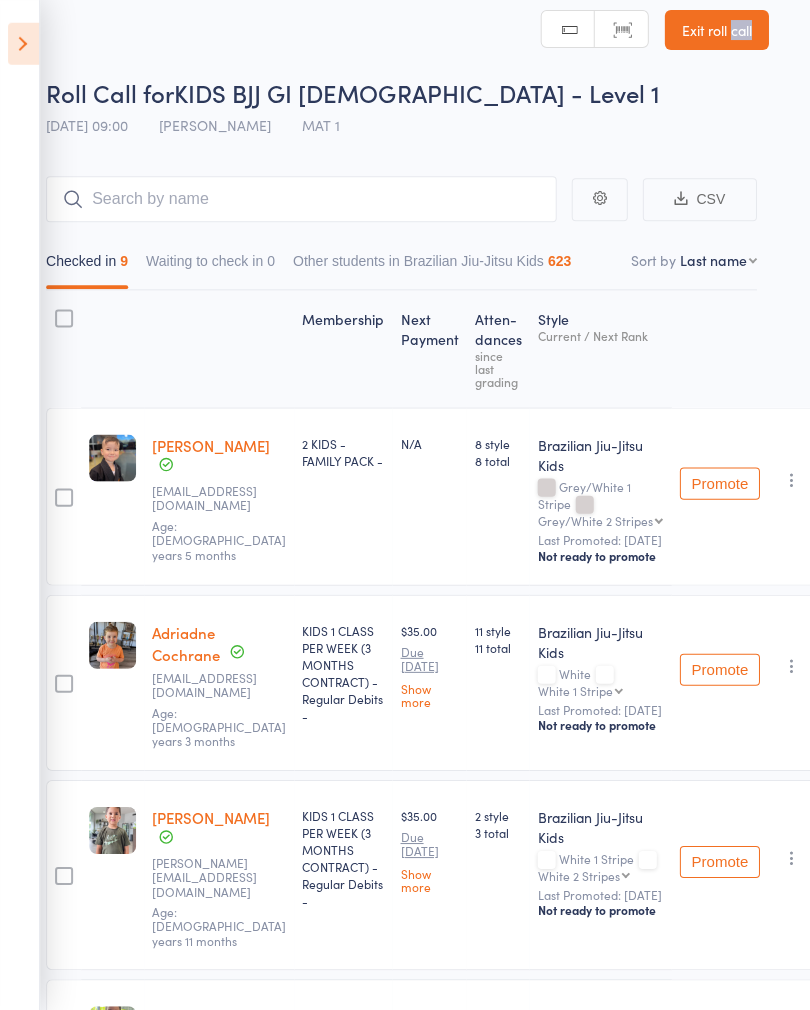 scroll, scrollTop: 29, scrollLeft: 23, axis: both 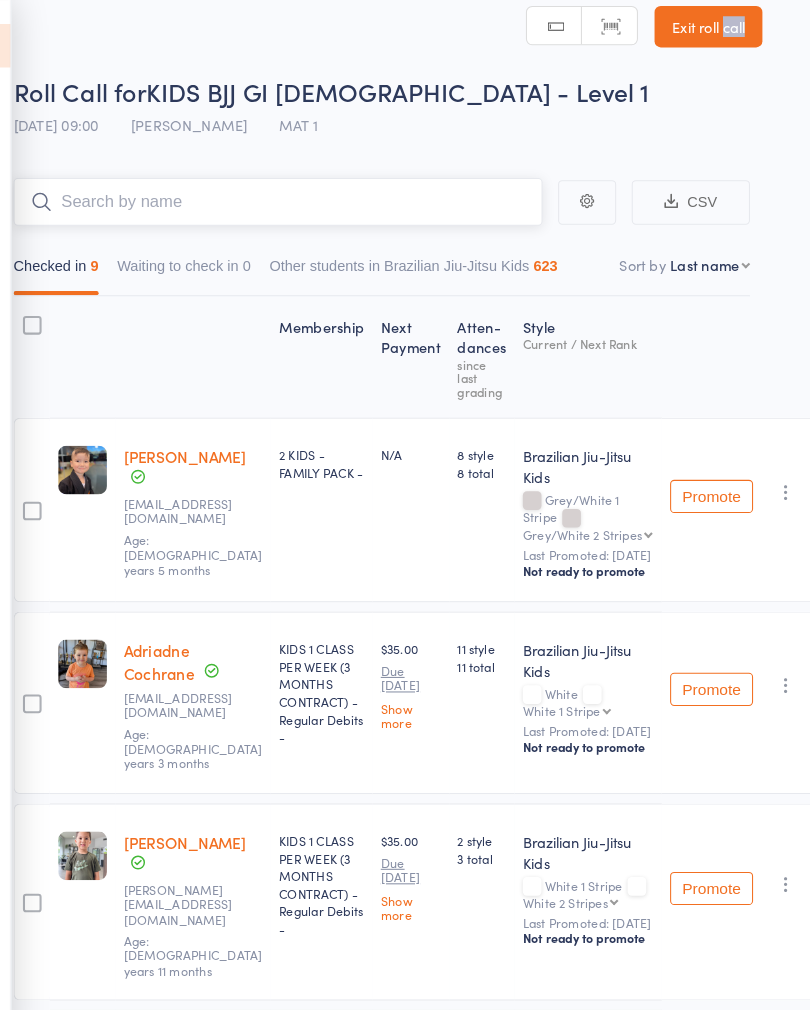 click at bounding box center [297, 195] 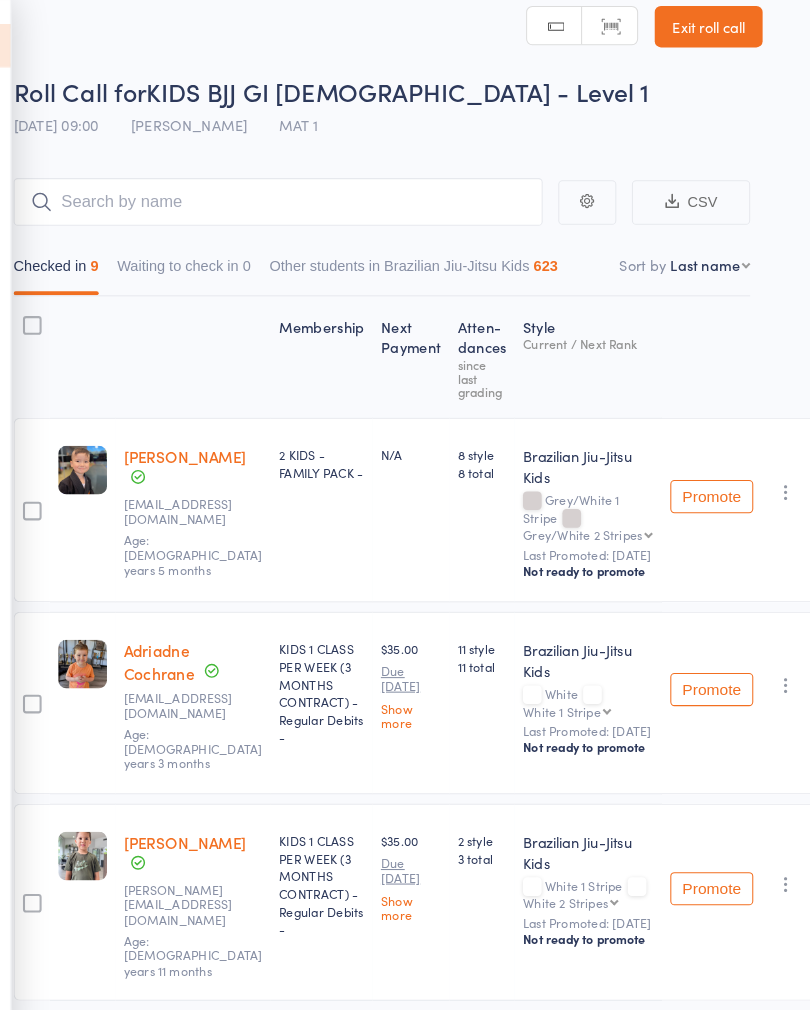 click on "Roll Call for  KIDS BJJ GI [DEMOGRAPHIC_DATA] - Level 1 [DATE] 09:00  [PERSON_NAME]  MAT 1" at bounding box center [403, 107] 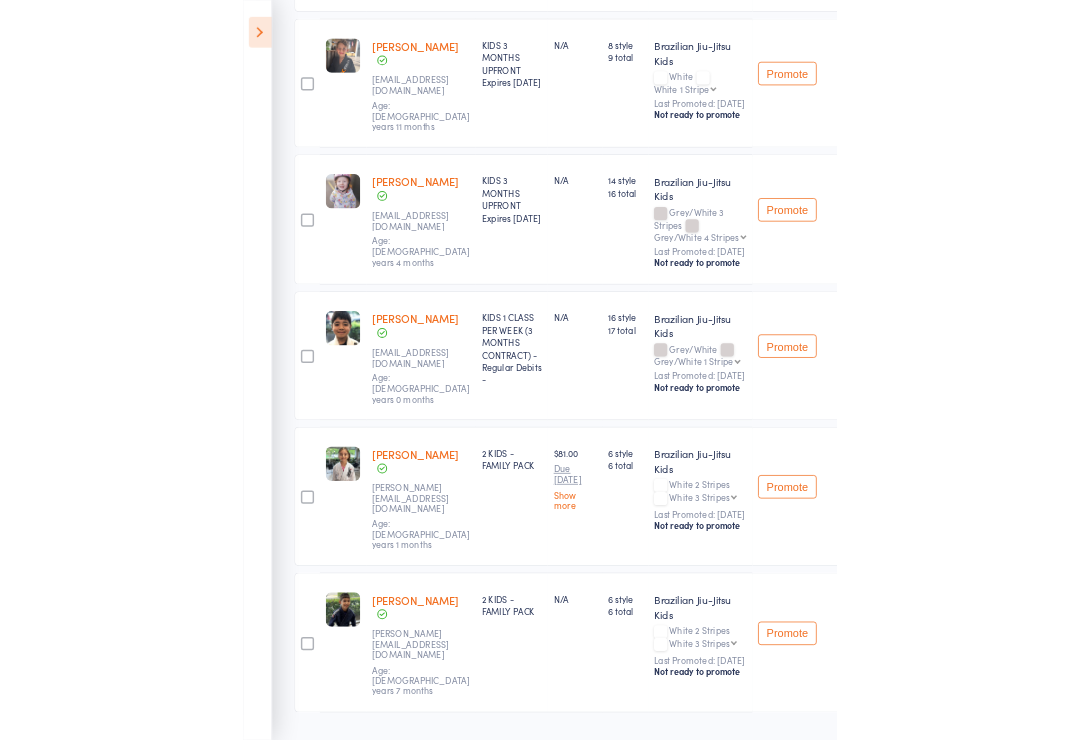 scroll, scrollTop: 1078, scrollLeft: 0, axis: vertical 